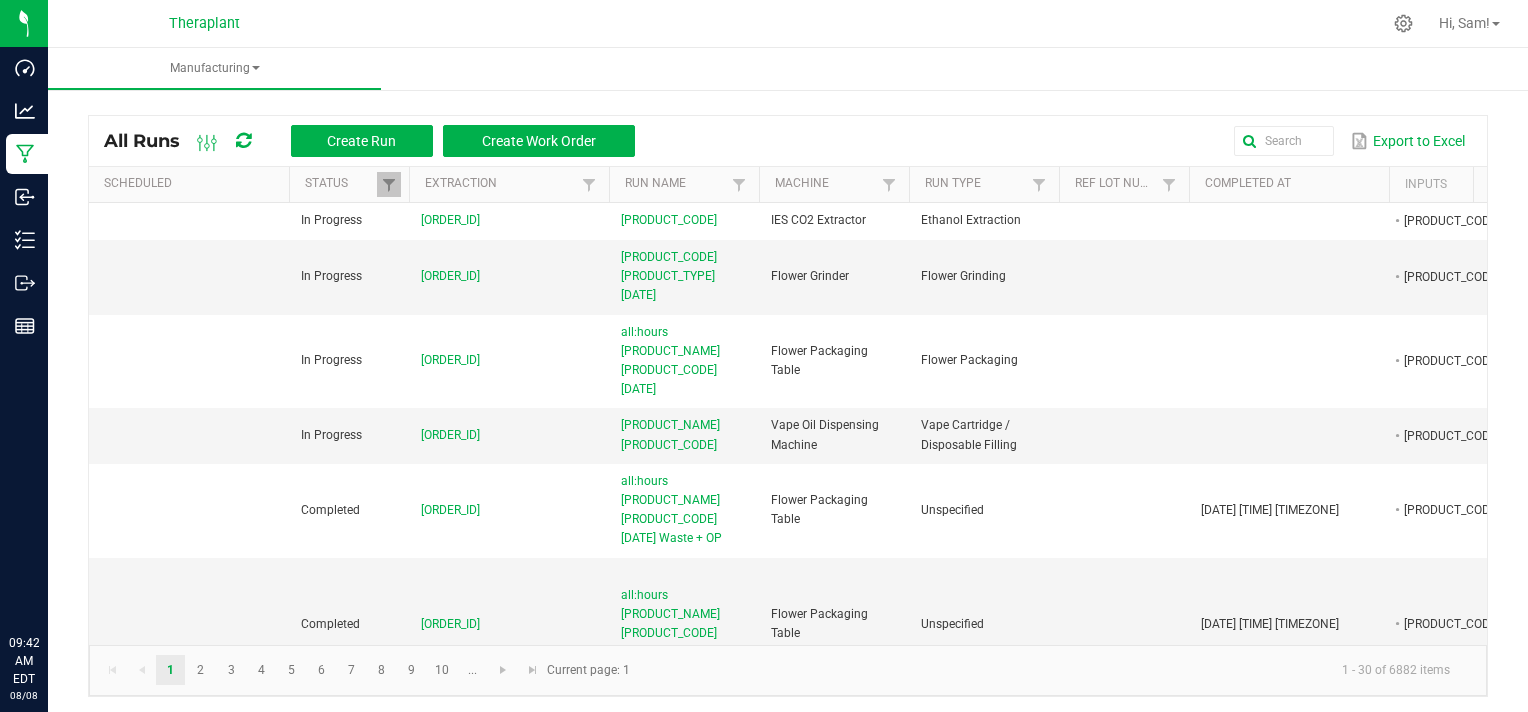 scroll, scrollTop: 0, scrollLeft: 0, axis: both 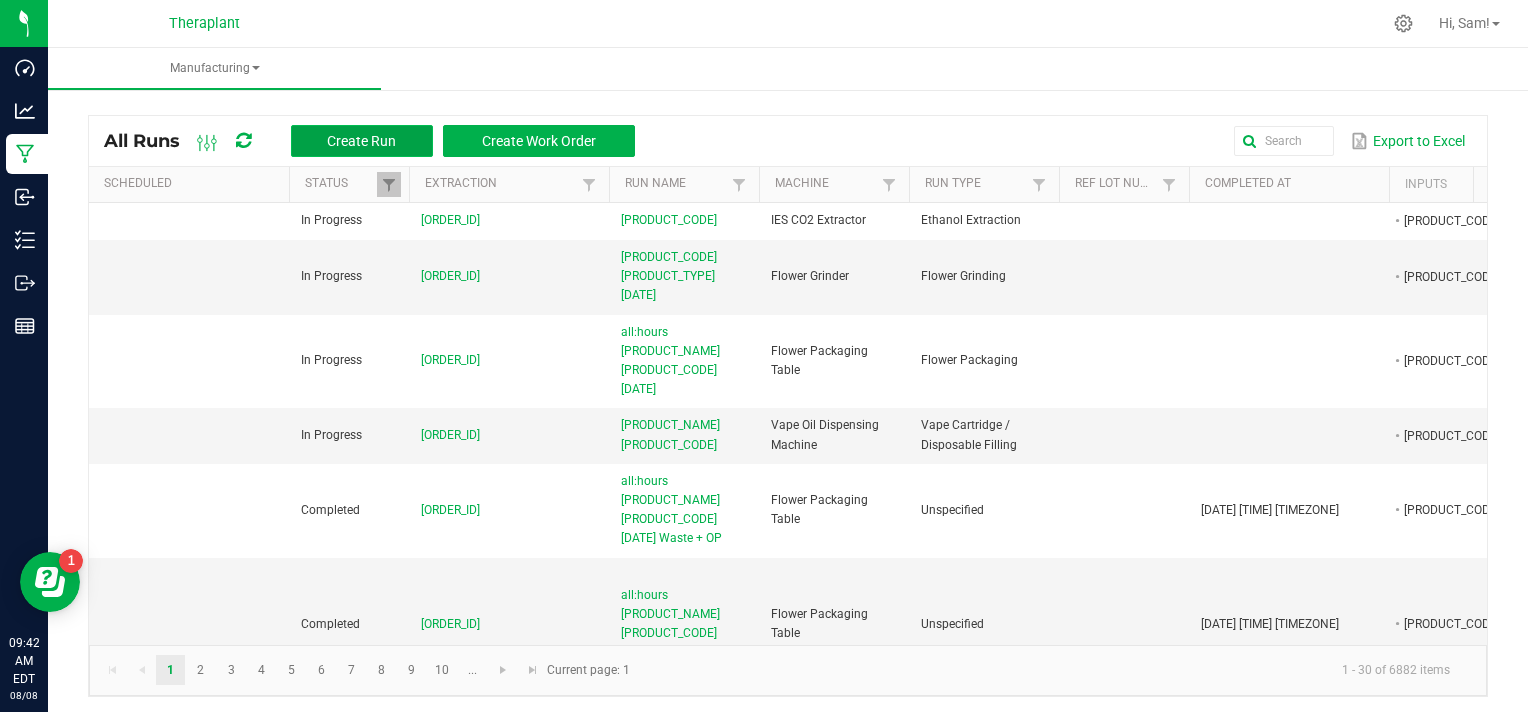 click on "Create Run" at bounding box center [361, 141] 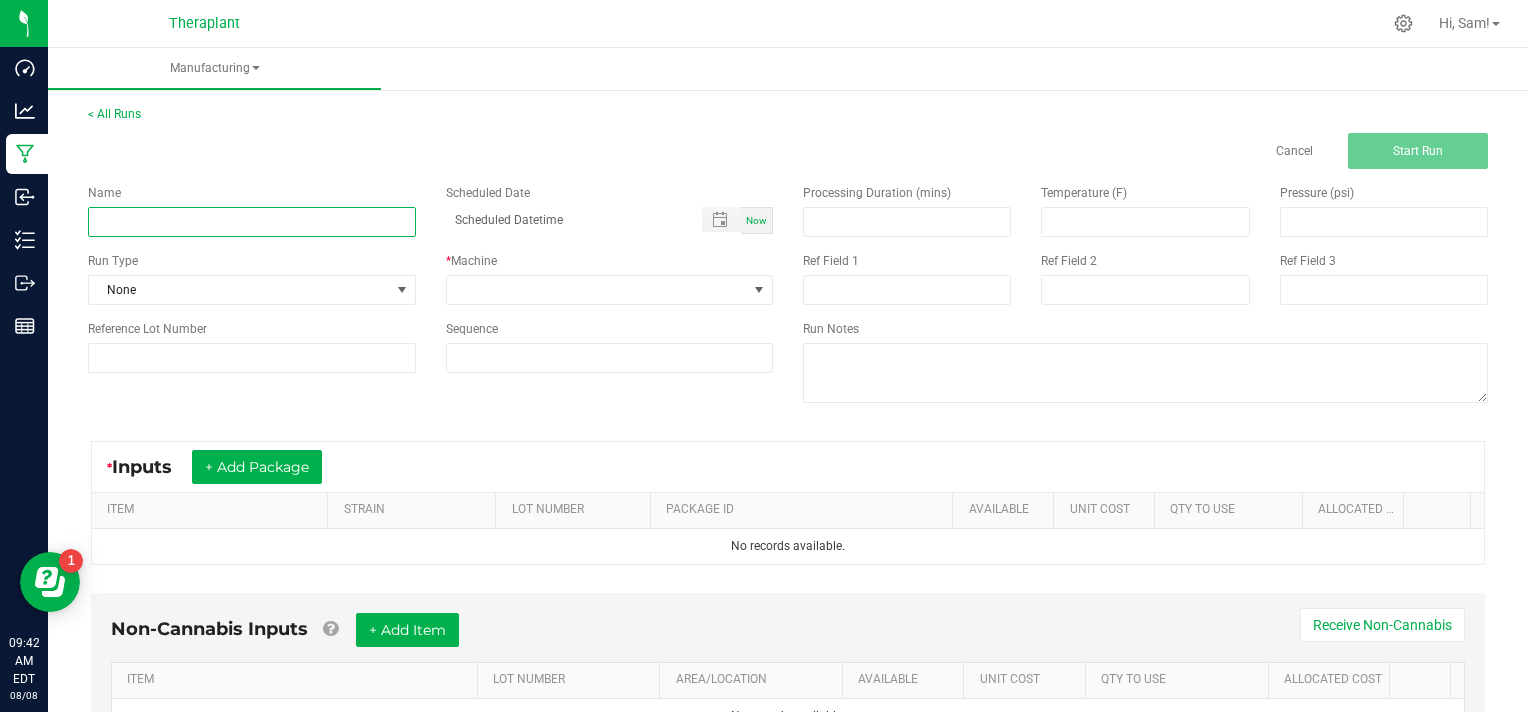 click at bounding box center (252, 222) 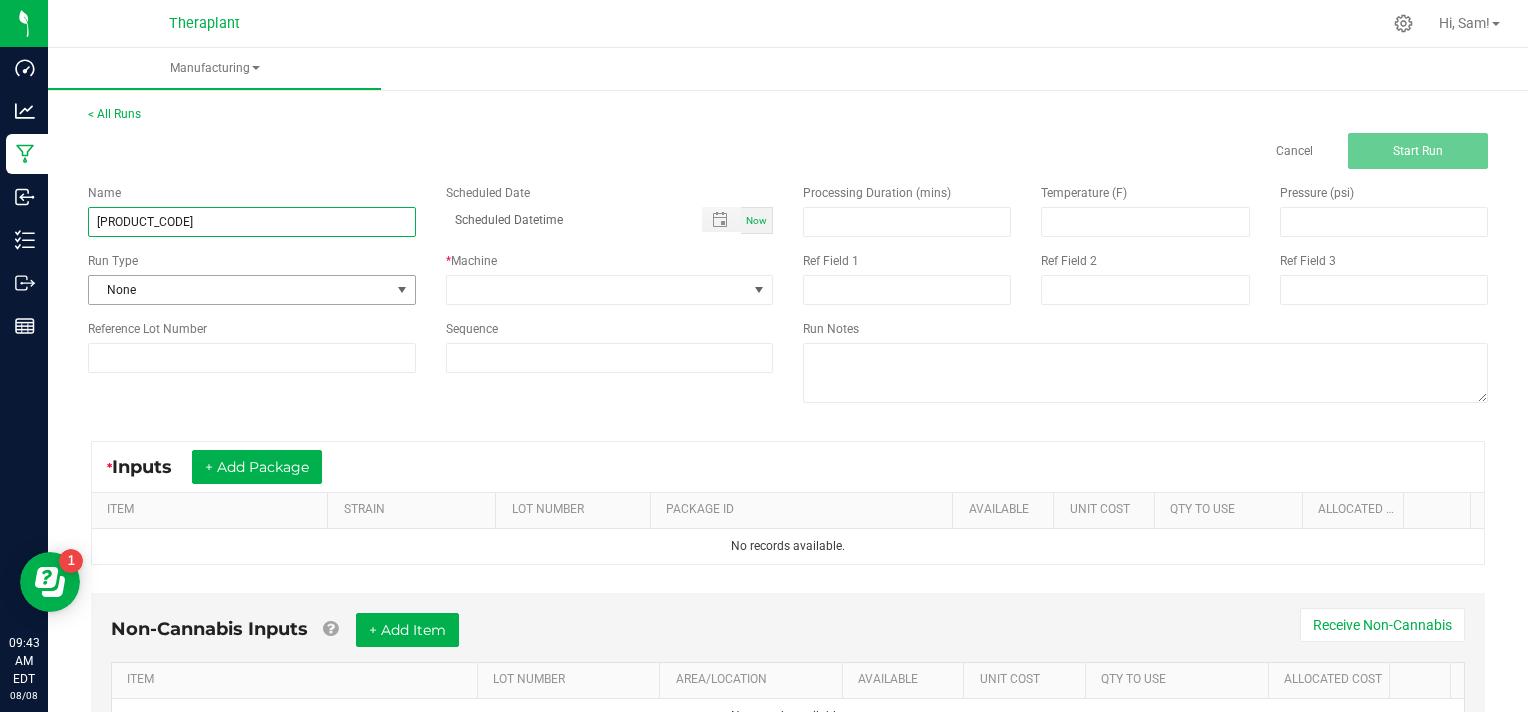 type on "[PRODUCT_CODE]" 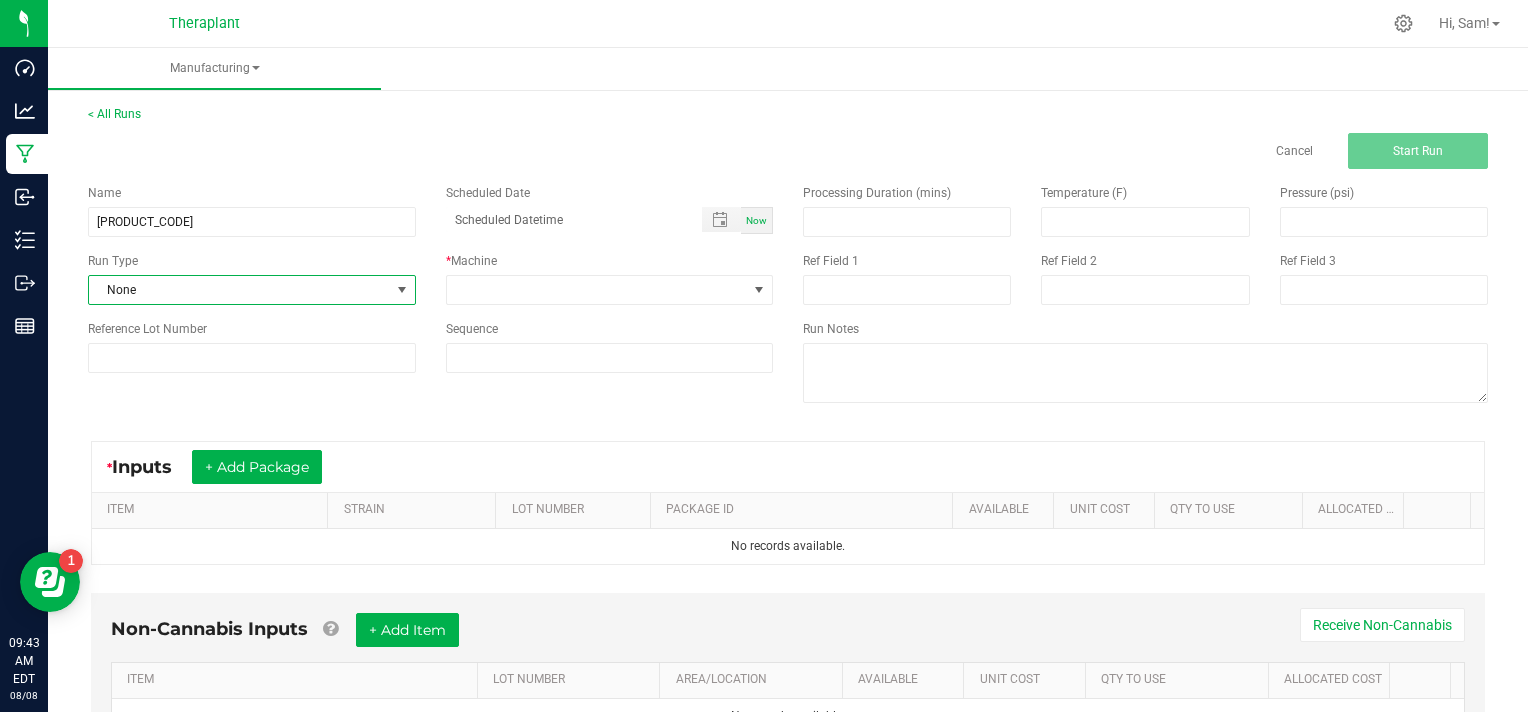 click at bounding box center (402, 290) 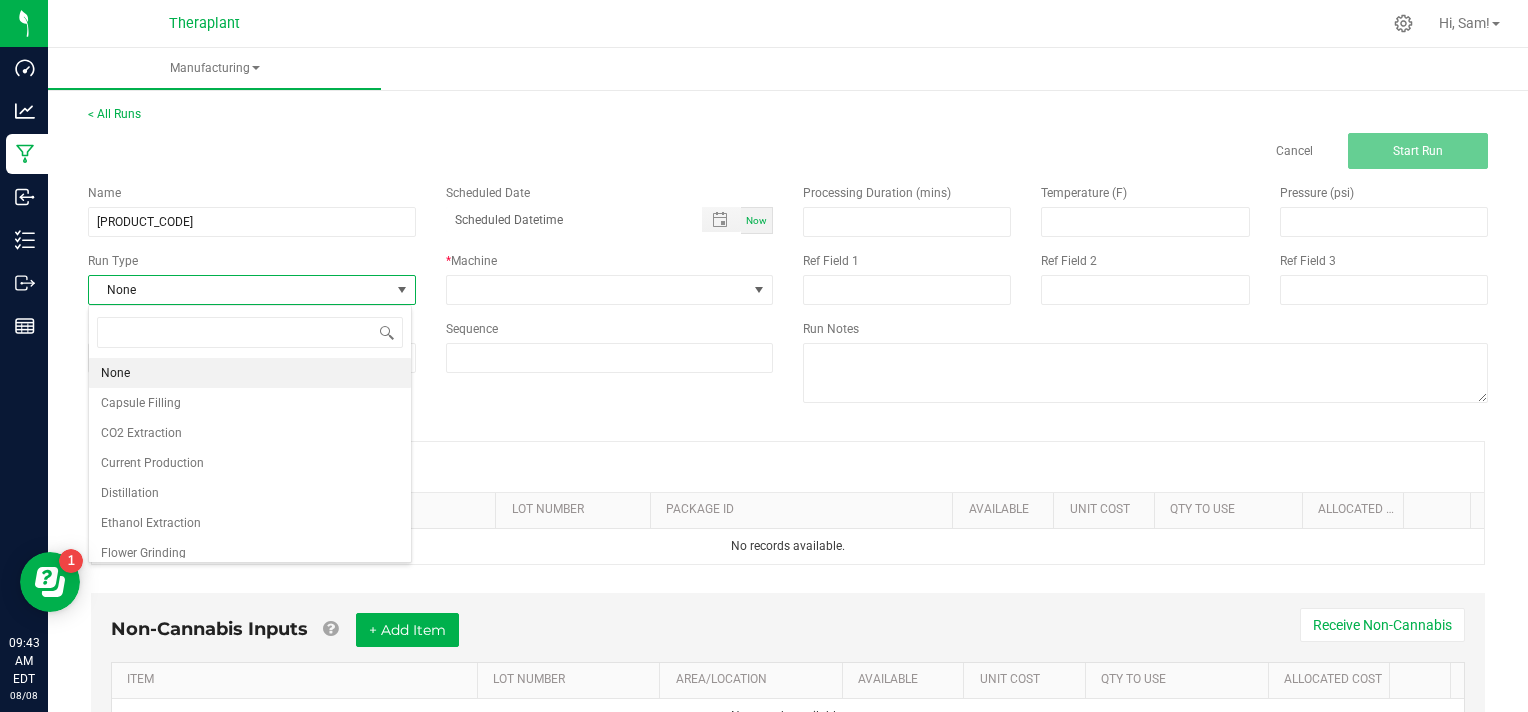 scroll, scrollTop: 99970, scrollLeft: 99676, axis: both 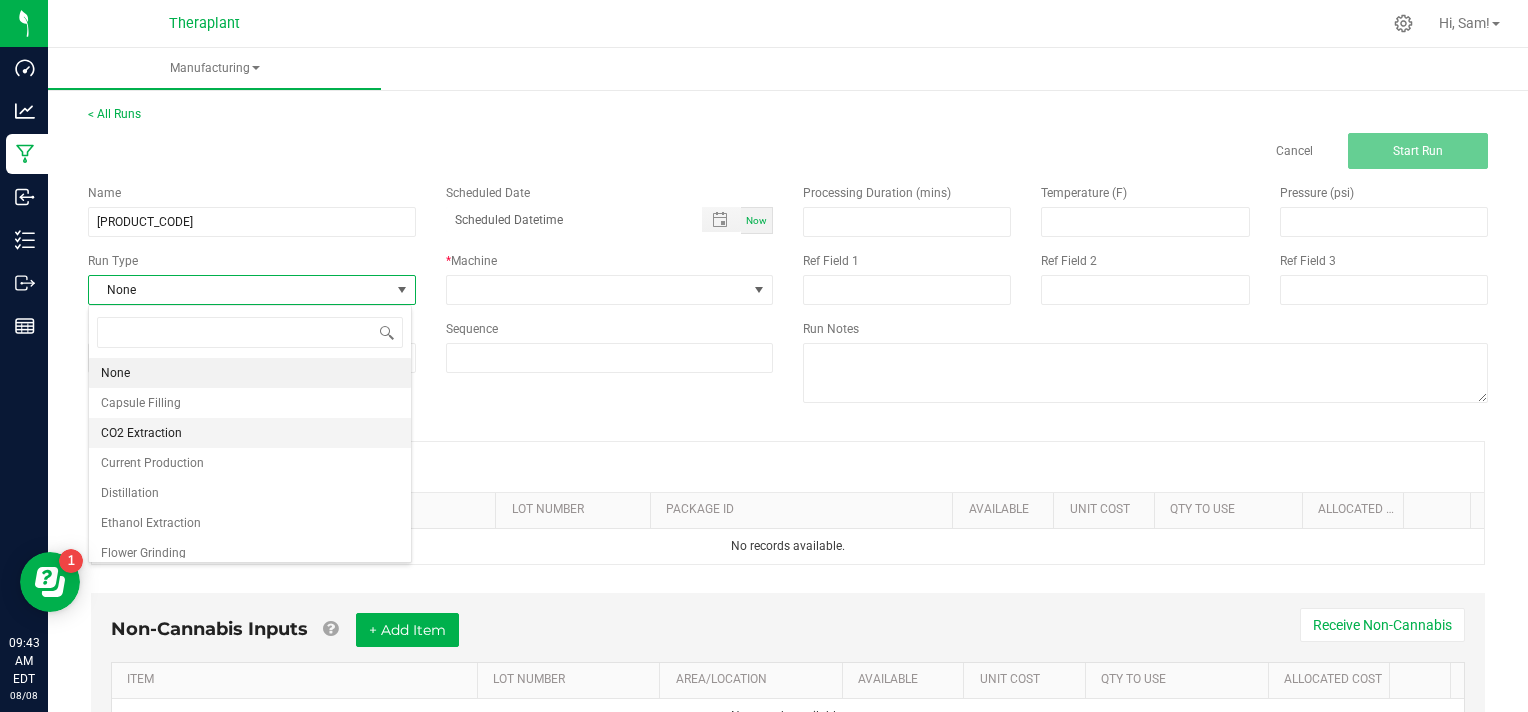 click on "CO2 Extraction" at bounding box center (250, 433) 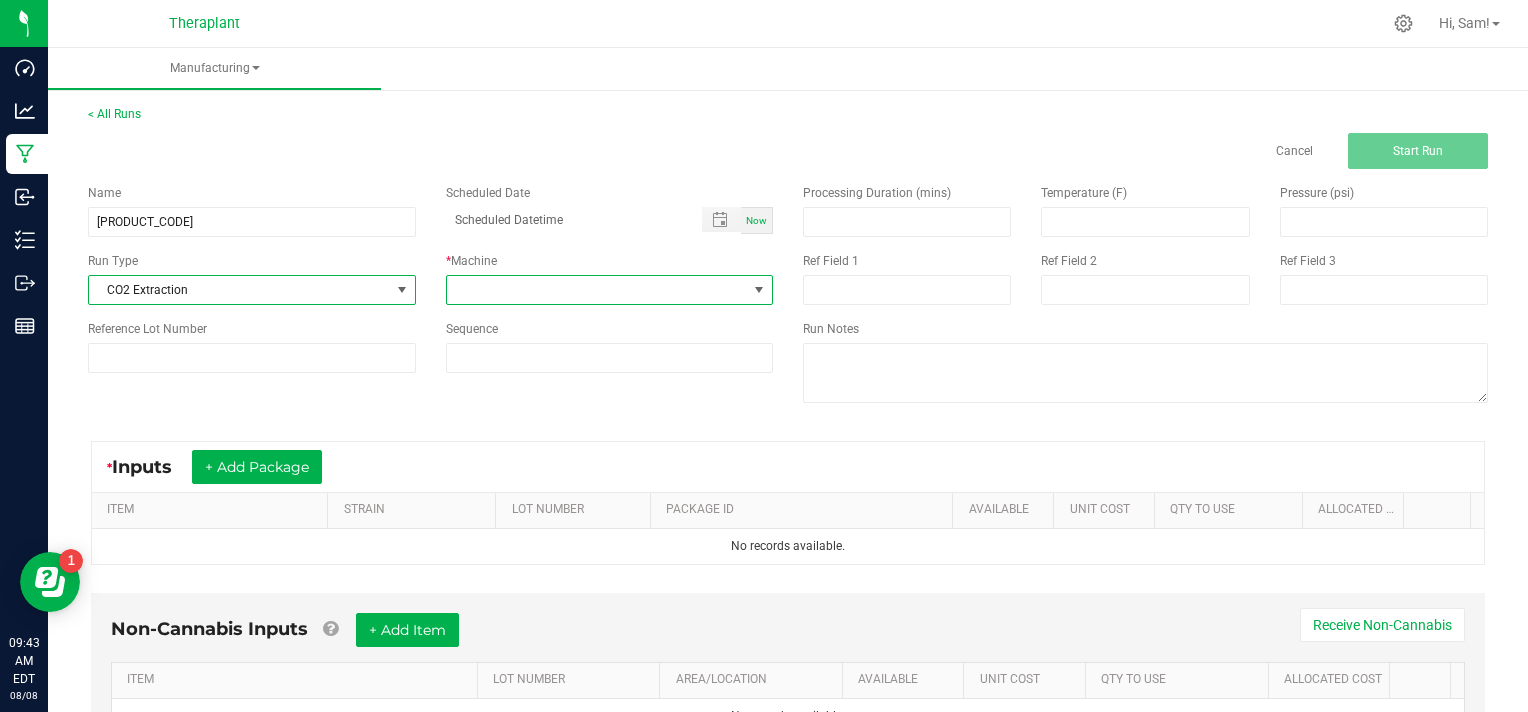 click at bounding box center (759, 290) 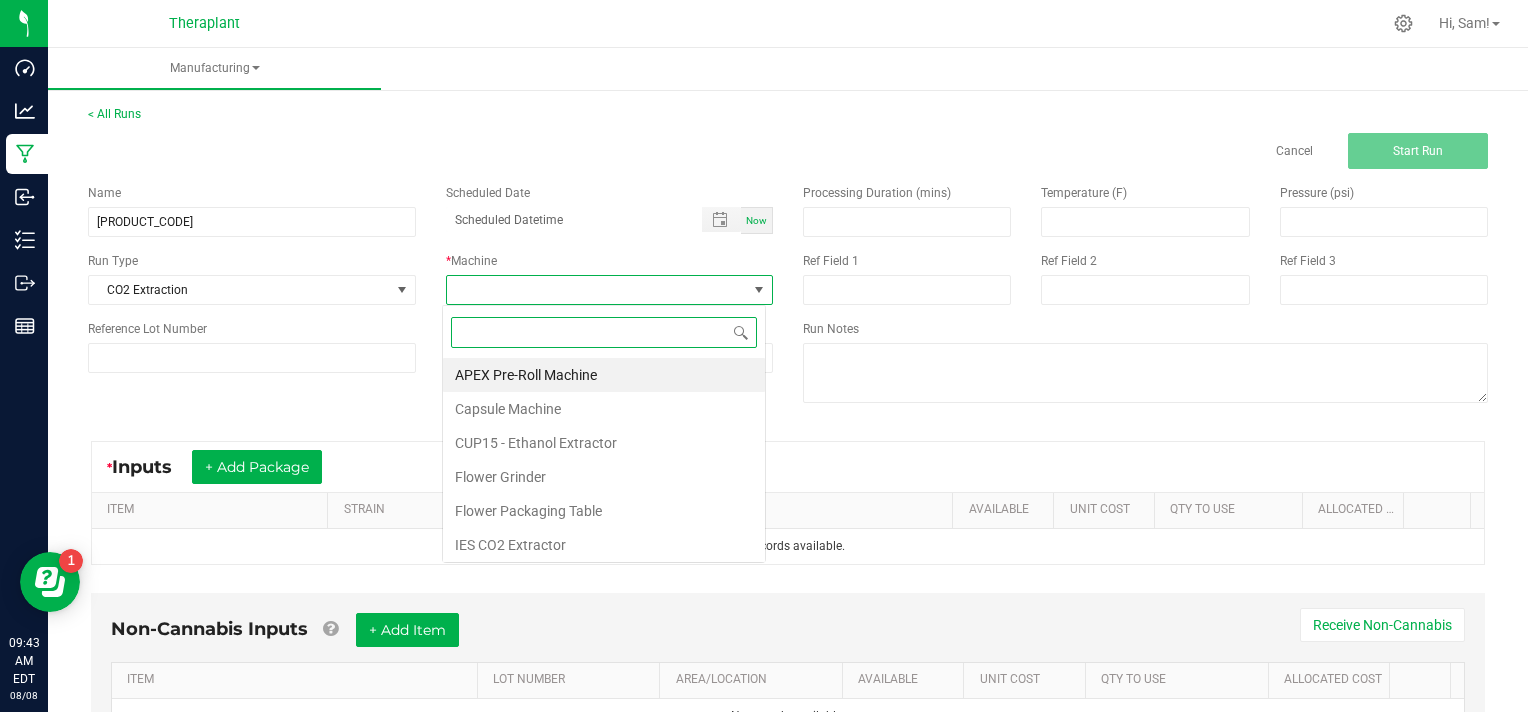 scroll, scrollTop: 99970, scrollLeft: 99676, axis: both 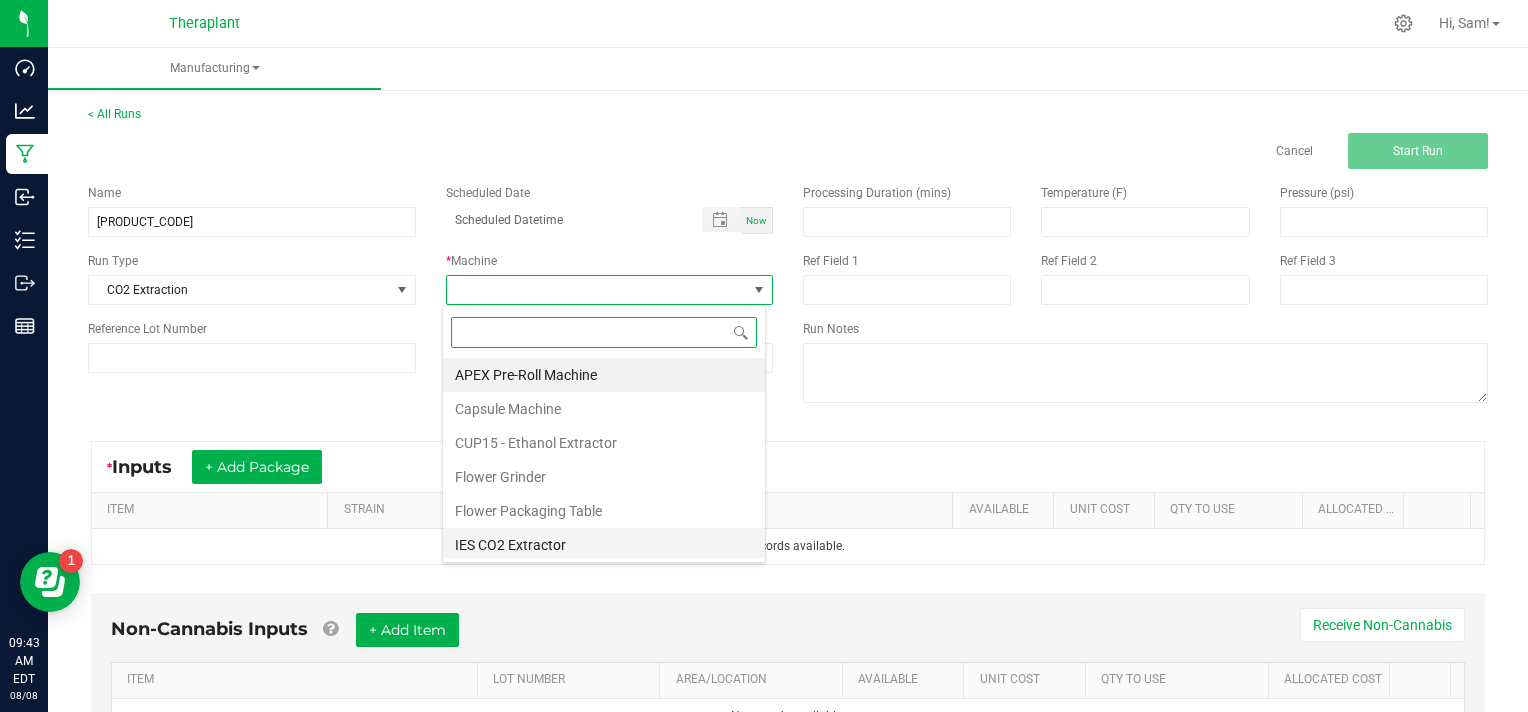 click on "IES CO2 Extractor" at bounding box center [604, 545] 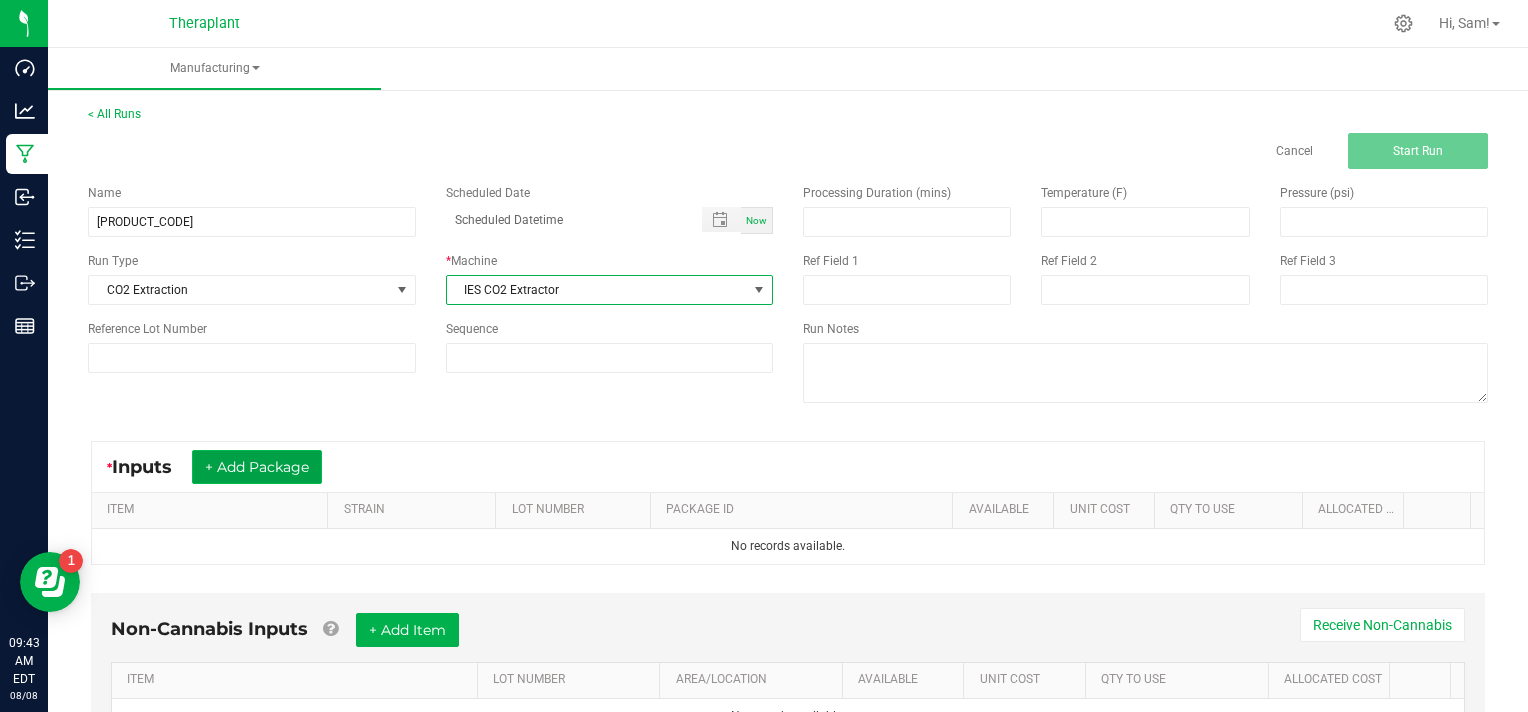 click on "+ Add Package" at bounding box center [257, 467] 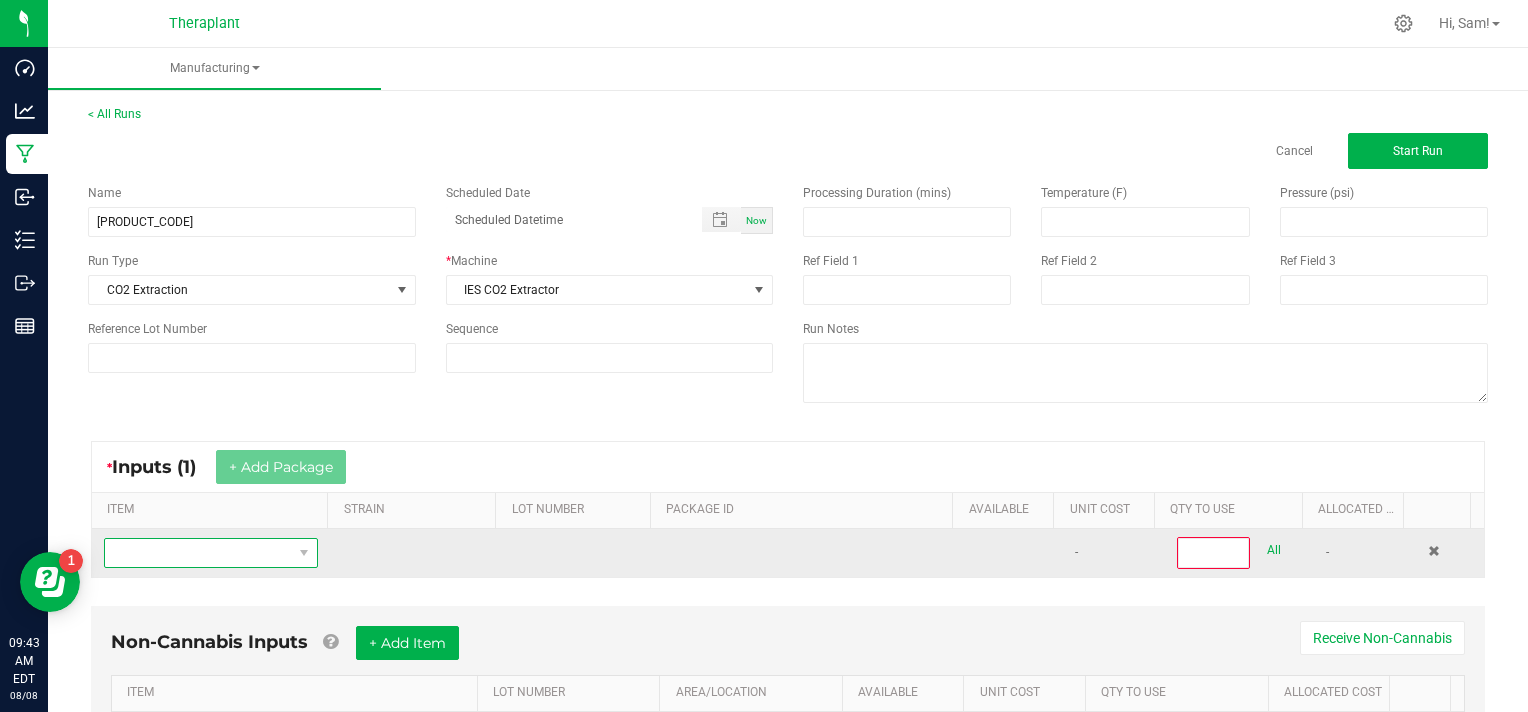 click at bounding box center (198, 553) 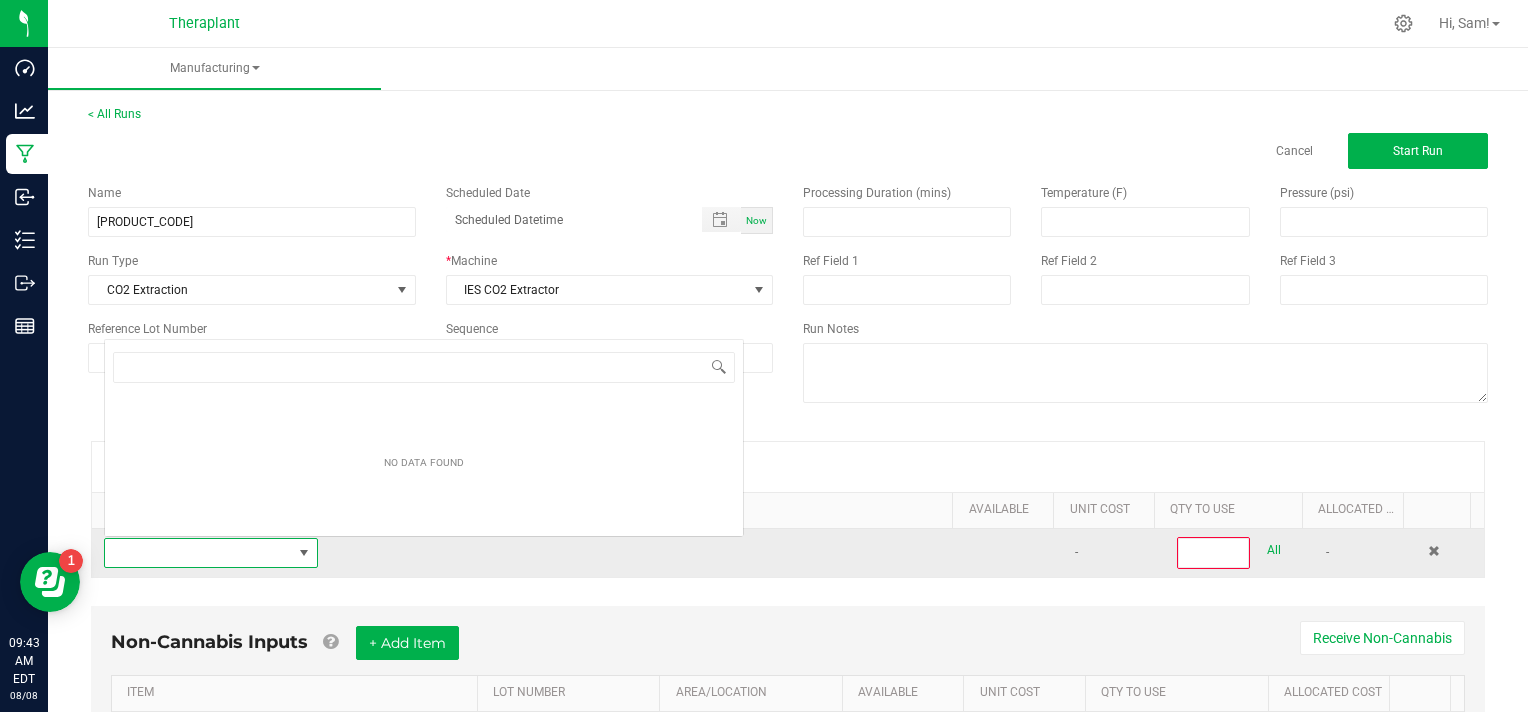 scroll, scrollTop: 0, scrollLeft: 0, axis: both 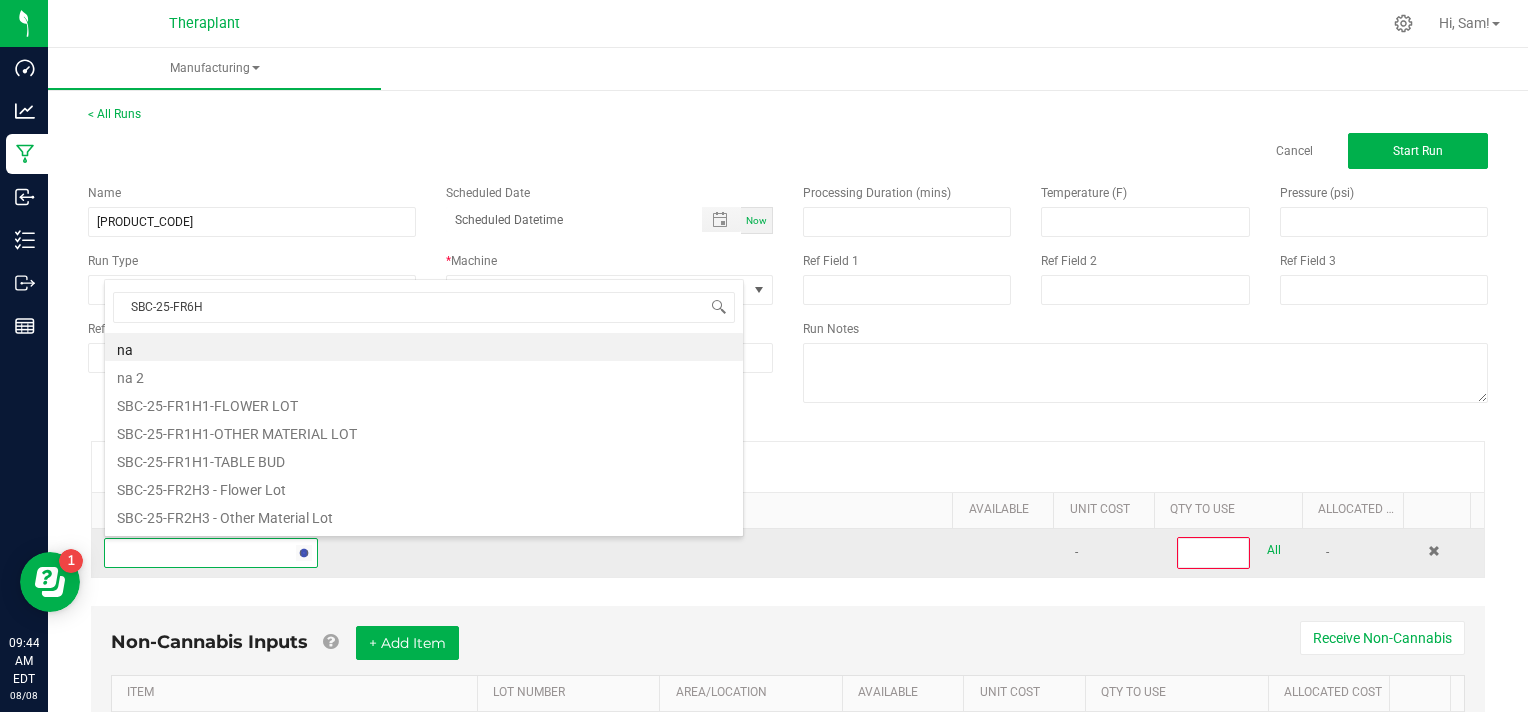 type on "[PRODUCT_CODE]" 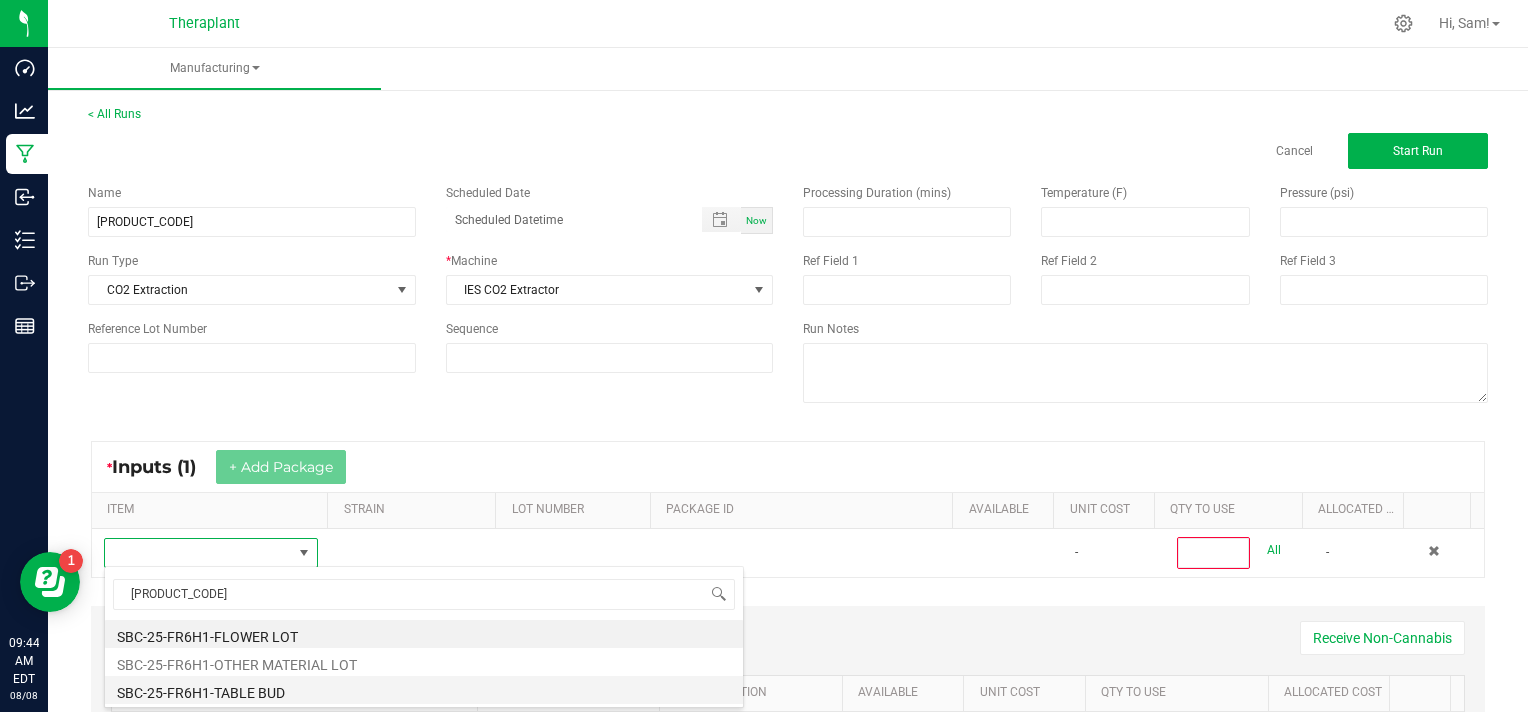 click on "SBC-25-FR6H1-TABLE BUD" at bounding box center [424, 690] 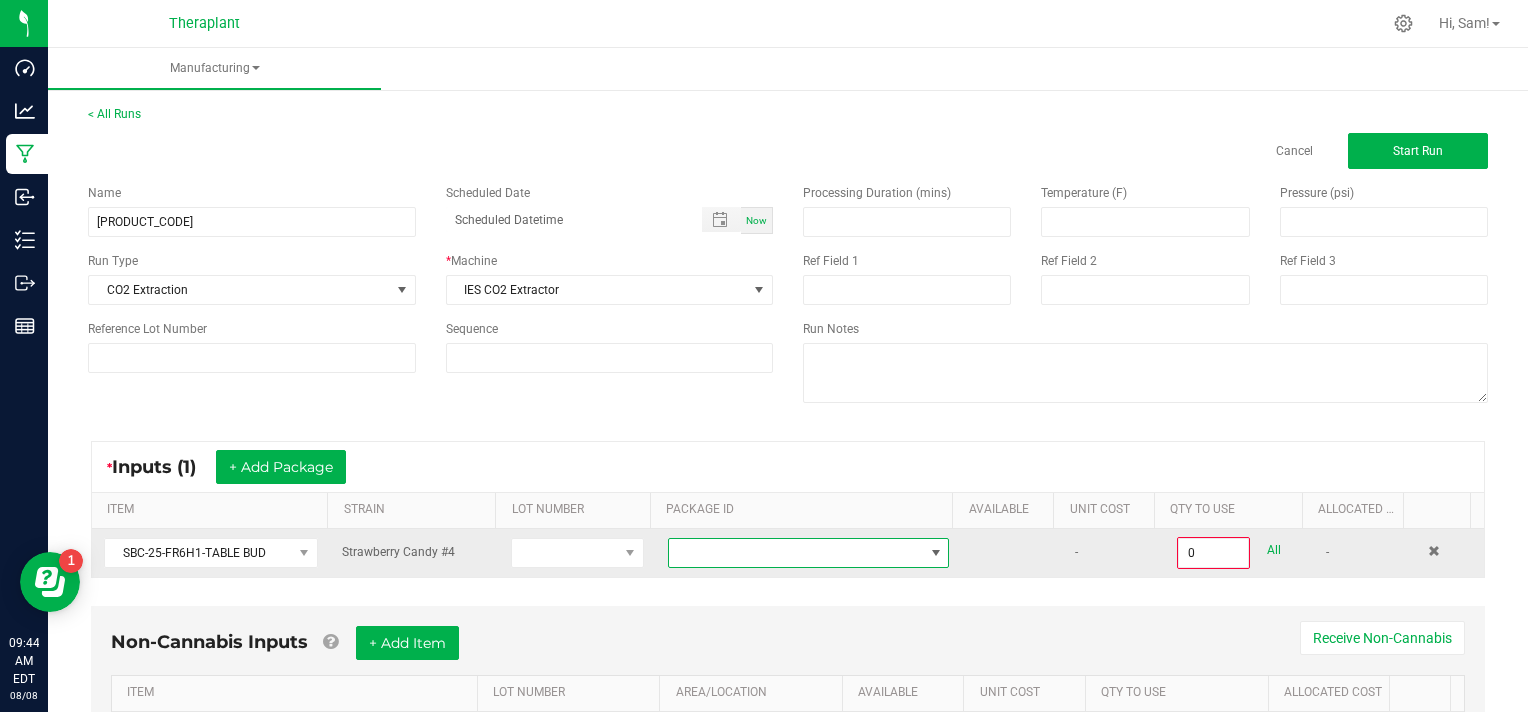 click at bounding box center [936, 553] 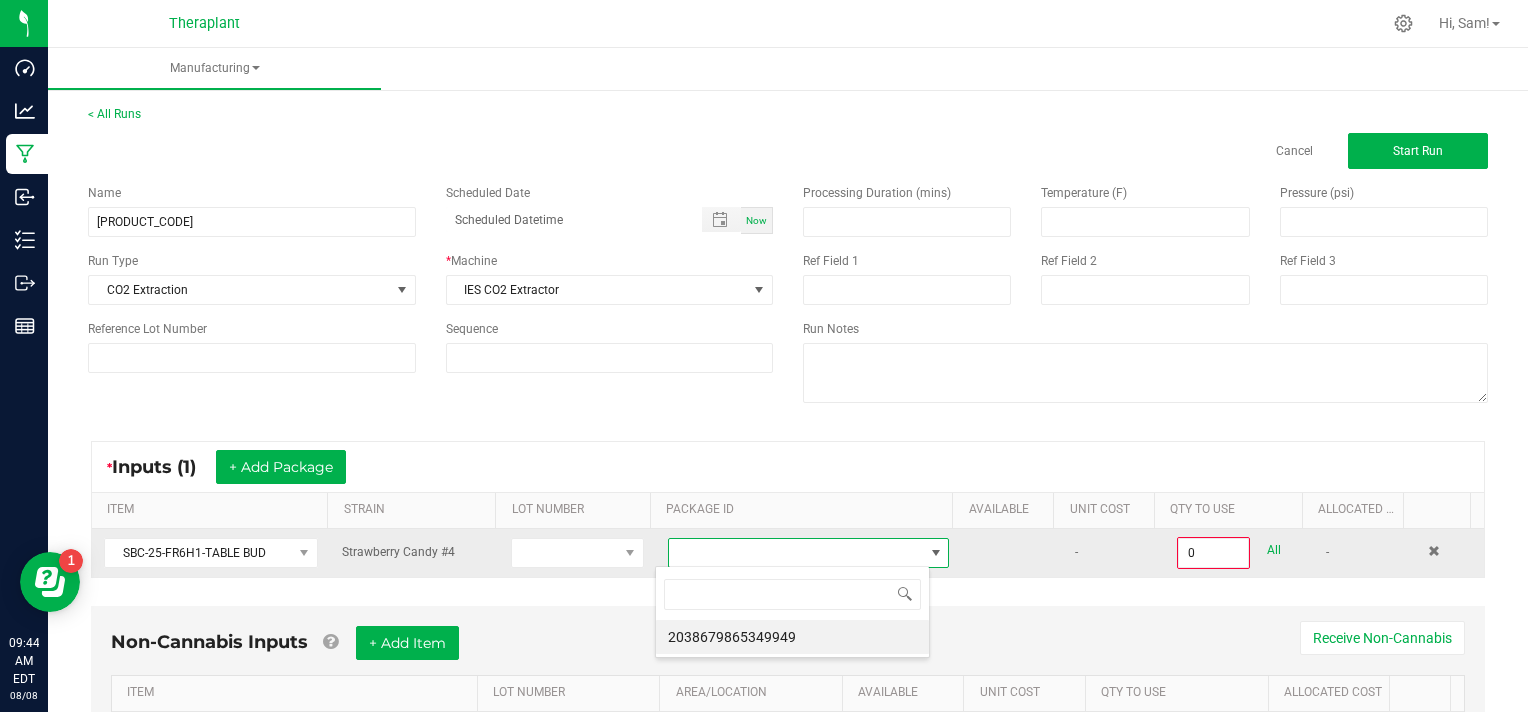 scroll, scrollTop: 99970, scrollLeft: 99724, axis: both 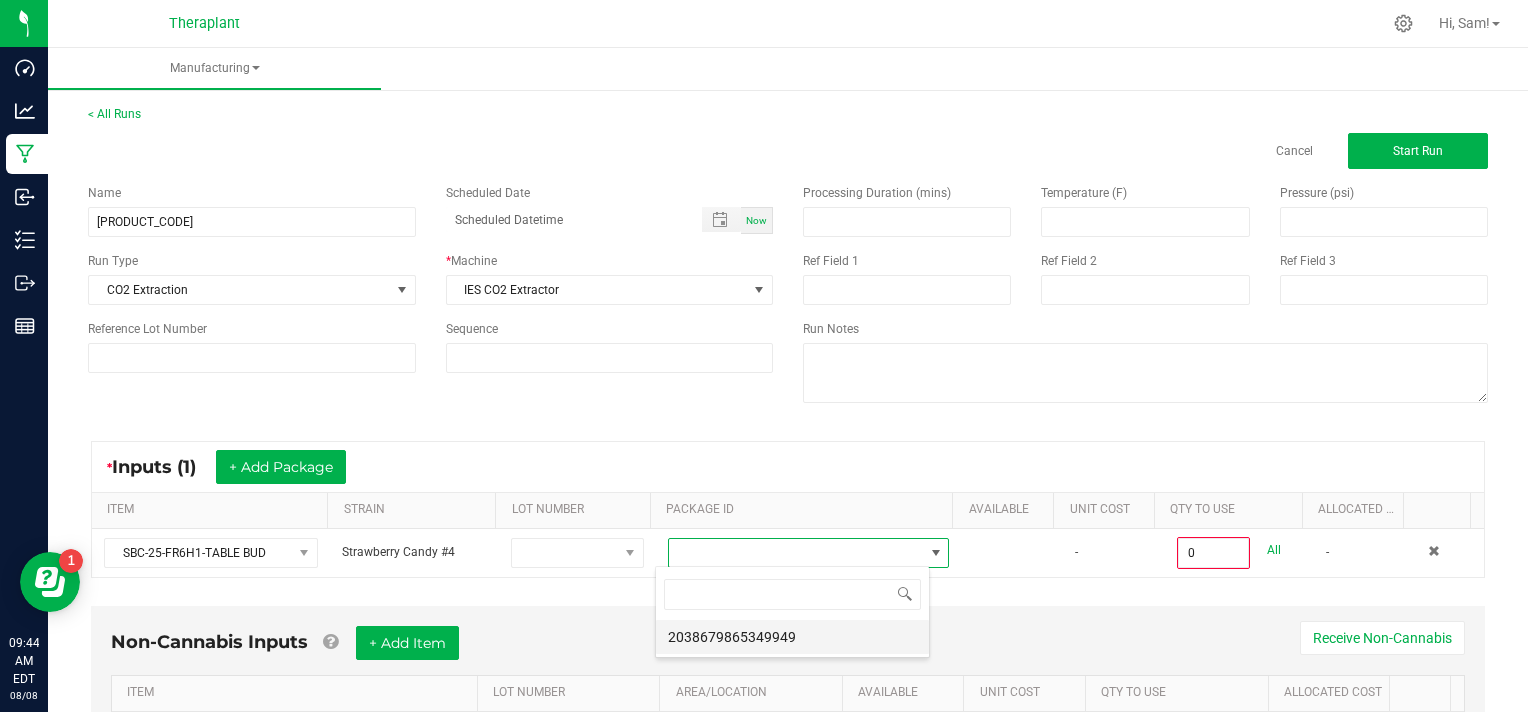 click on "2038679865349949" at bounding box center [792, 637] 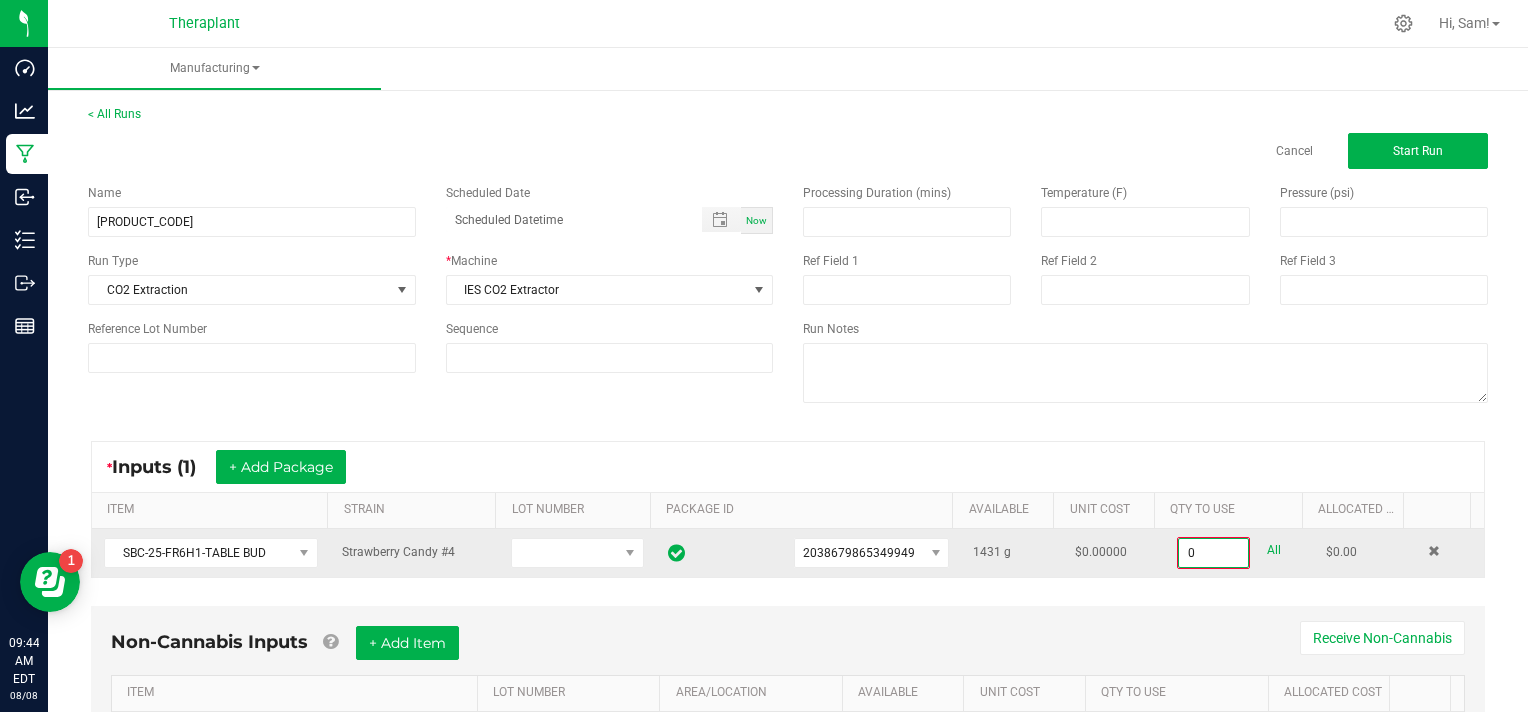 click on "0" at bounding box center (1213, 553) 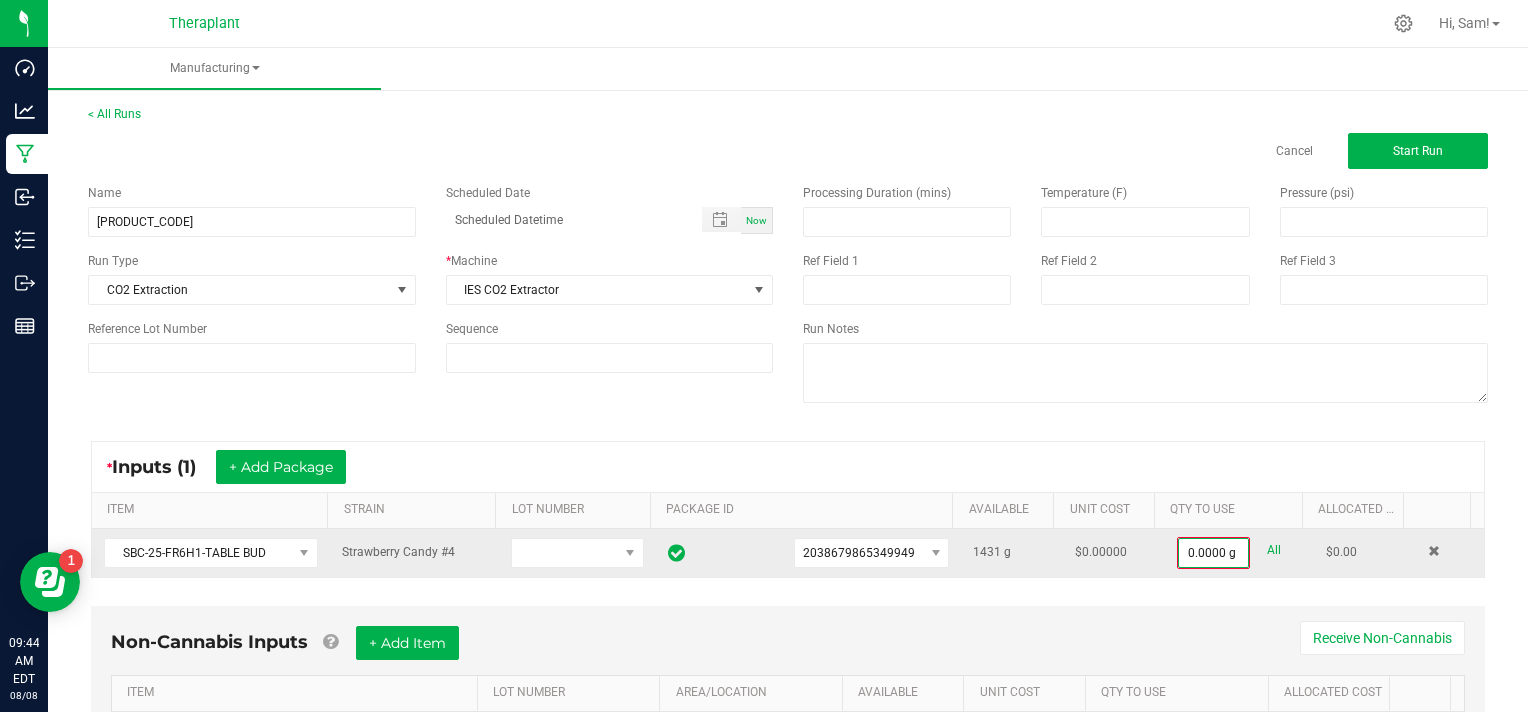 click on "All" at bounding box center (1274, 550) 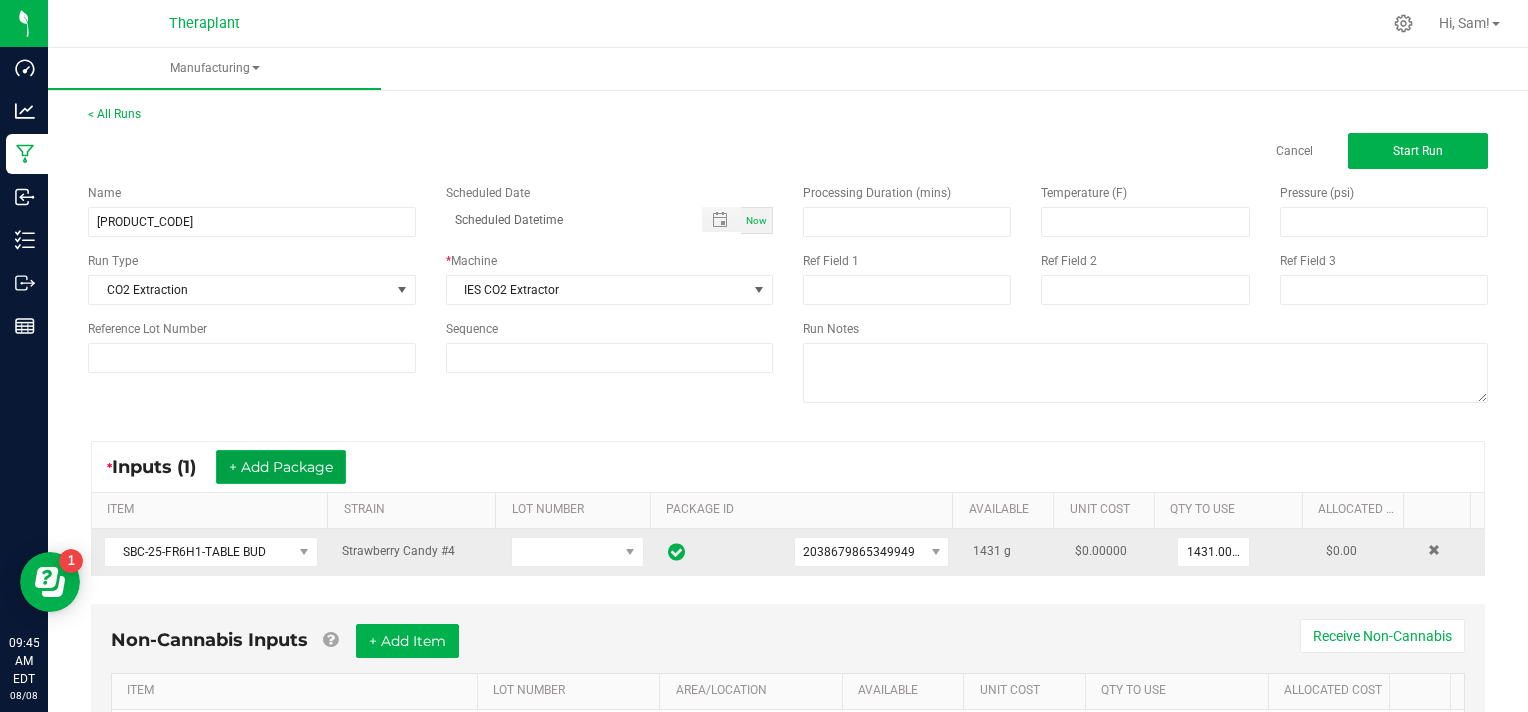 click on "+ Add Package" at bounding box center (281, 467) 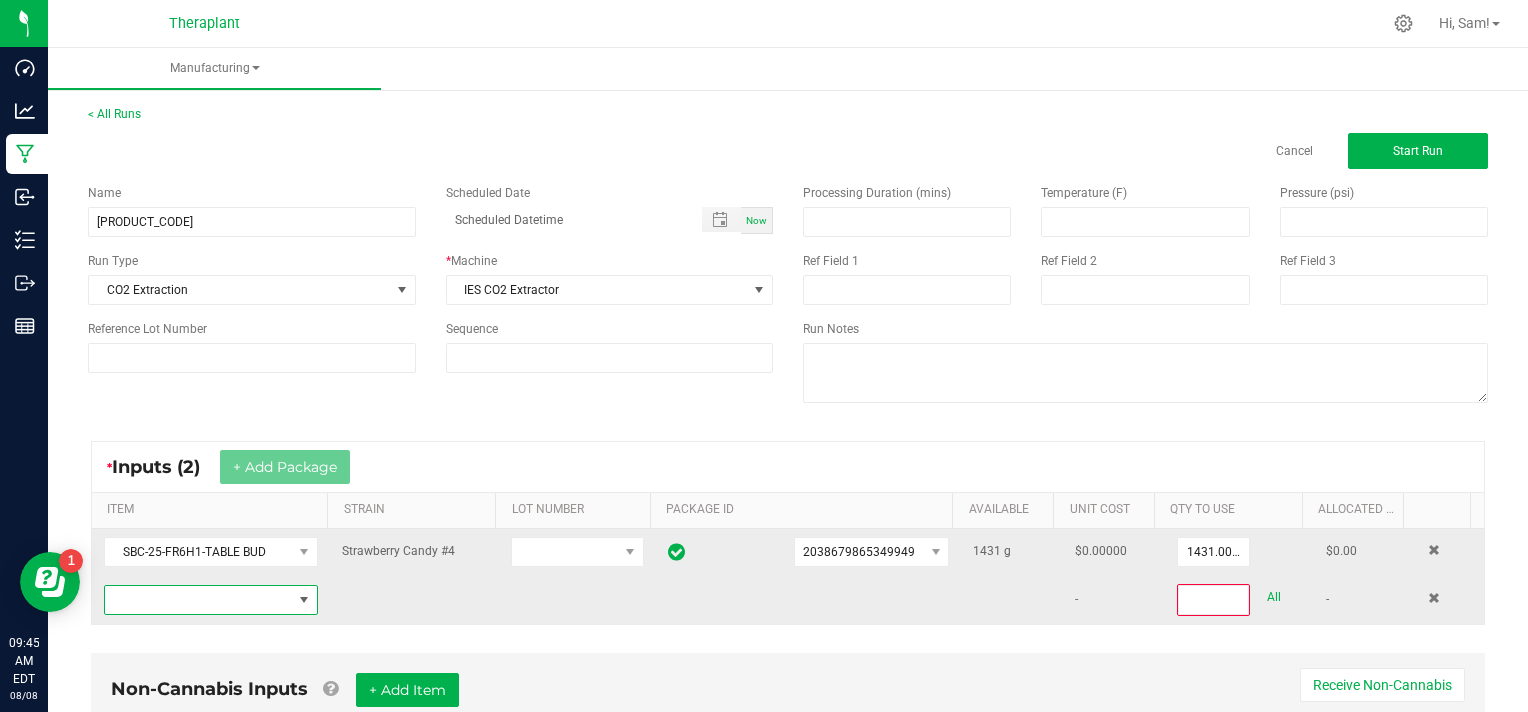 click at bounding box center (198, 600) 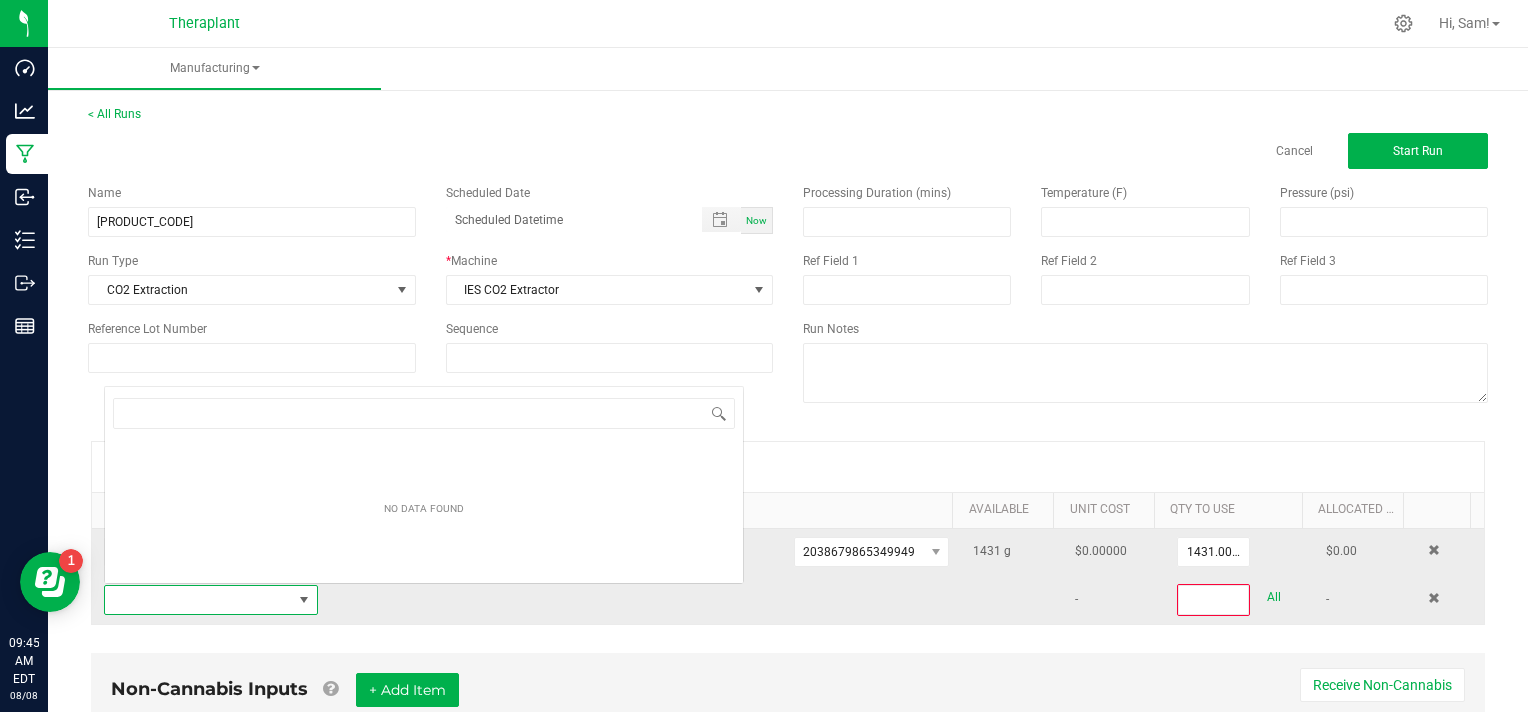 scroll, scrollTop: 0, scrollLeft: 0, axis: both 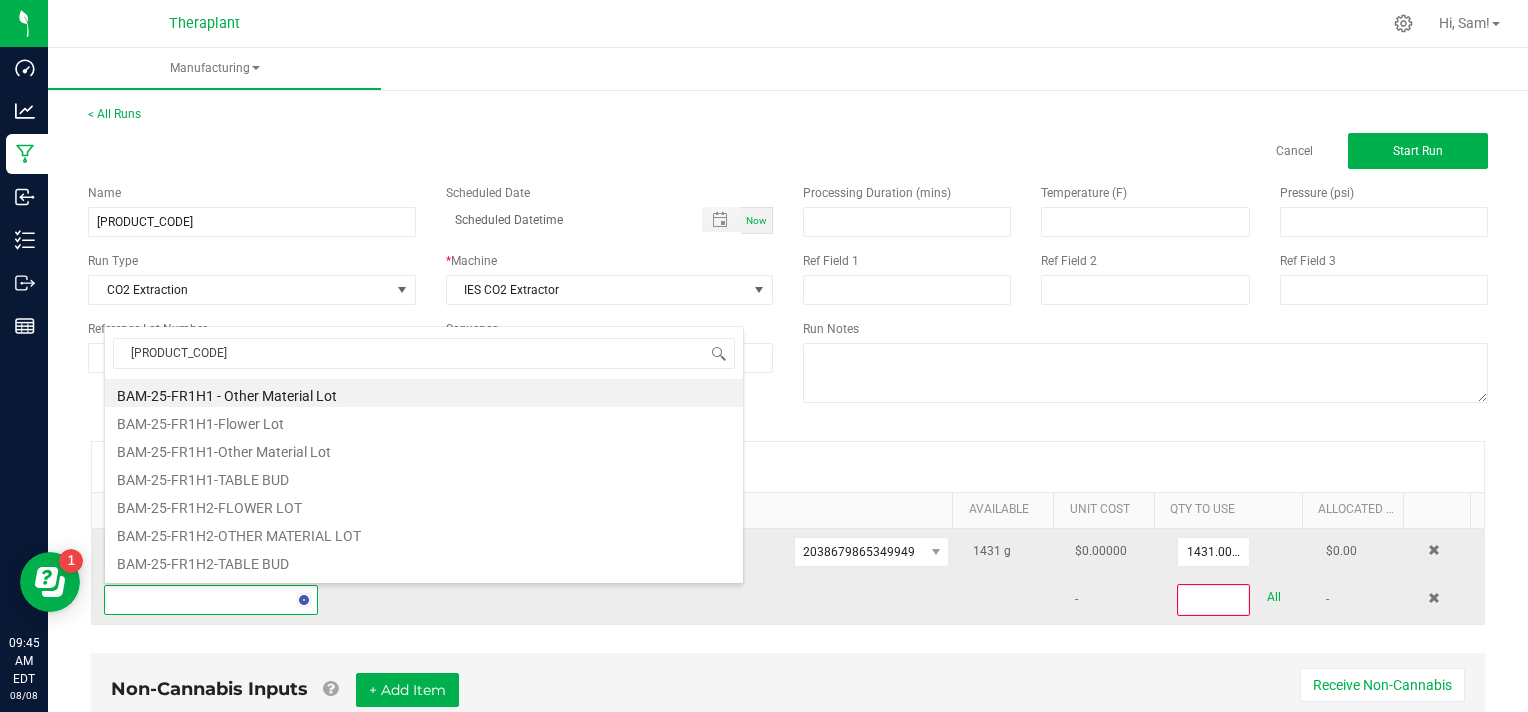 type on "[PRODUCT_CODE]" 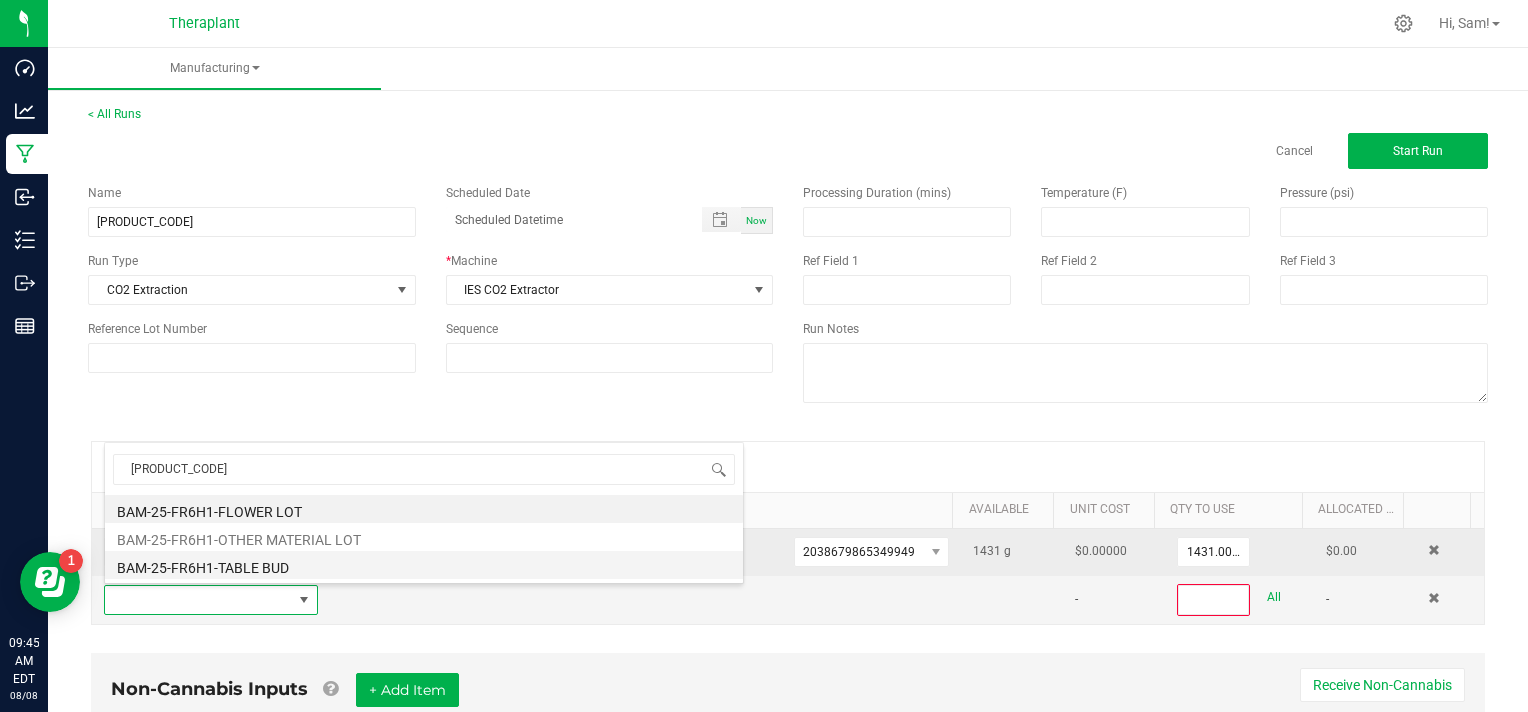 click on "BAM-25-FR6H1-TABLE BUD" at bounding box center [424, 565] 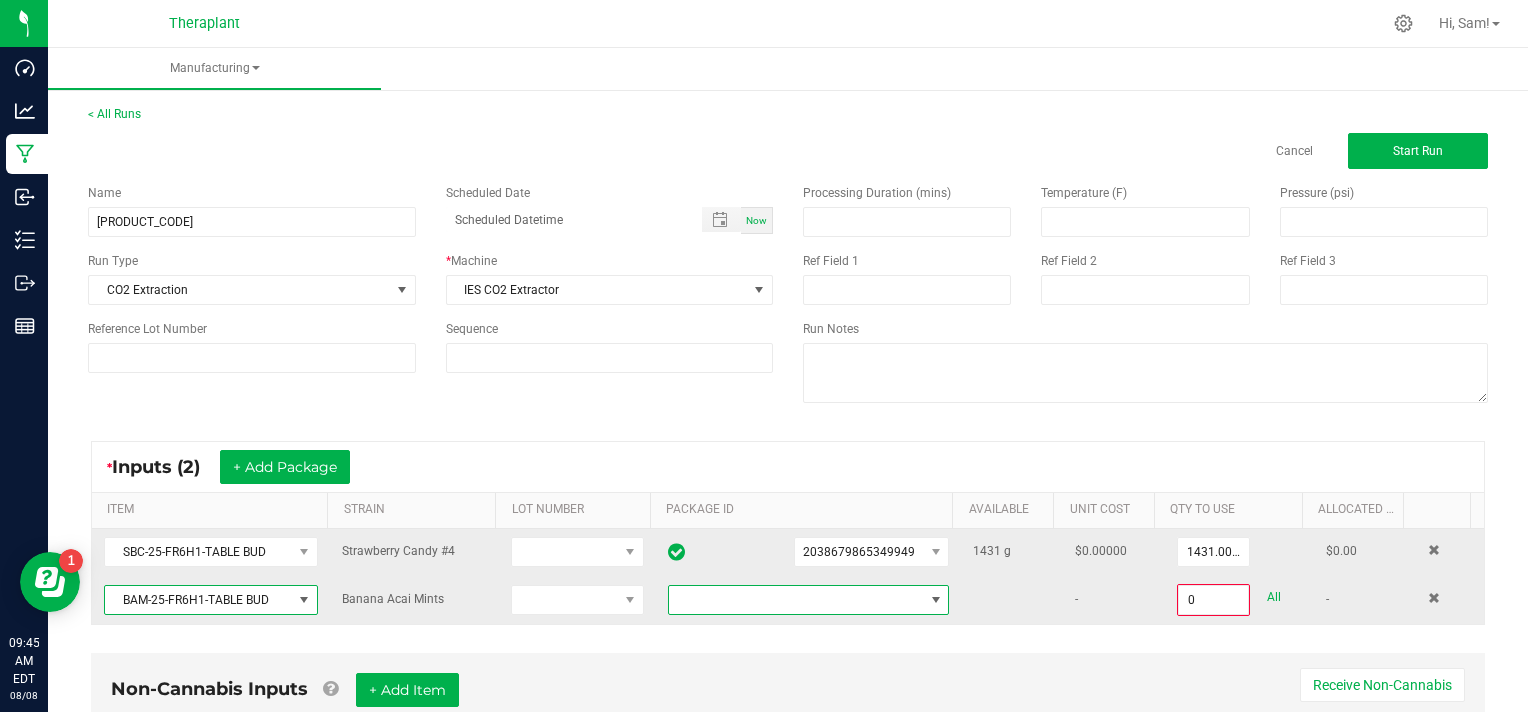 click at bounding box center (936, 600) 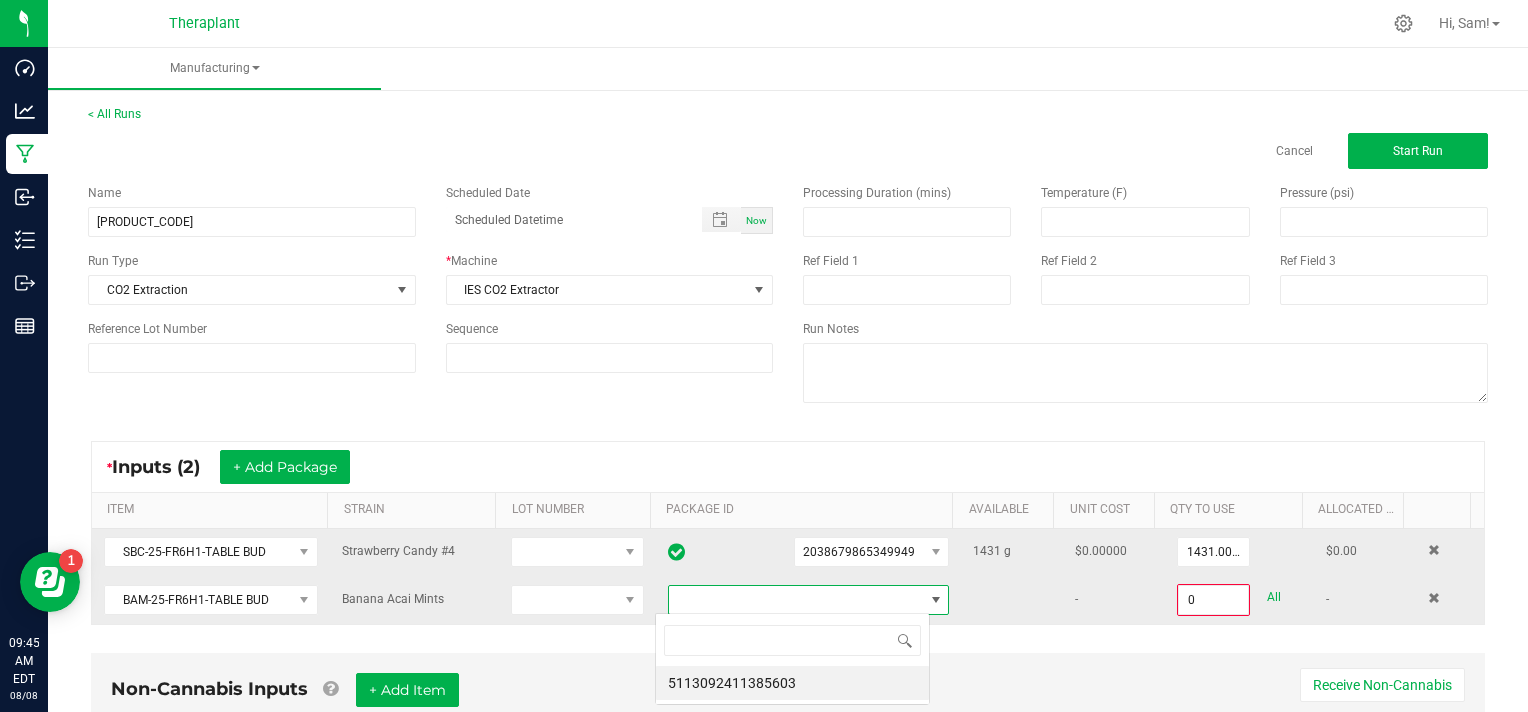 scroll, scrollTop: 99970, scrollLeft: 99724, axis: both 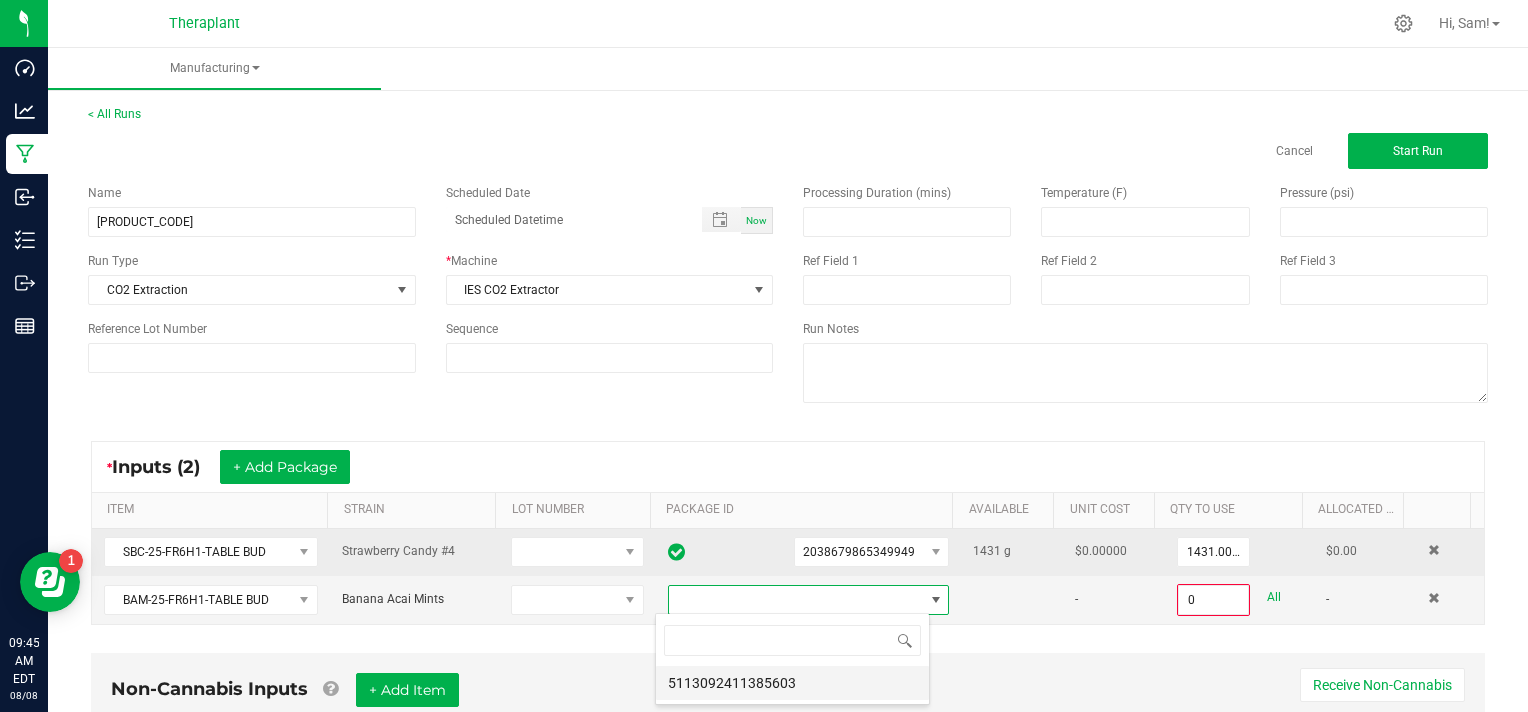click on "5113092411385603" at bounding box center [792, 683] 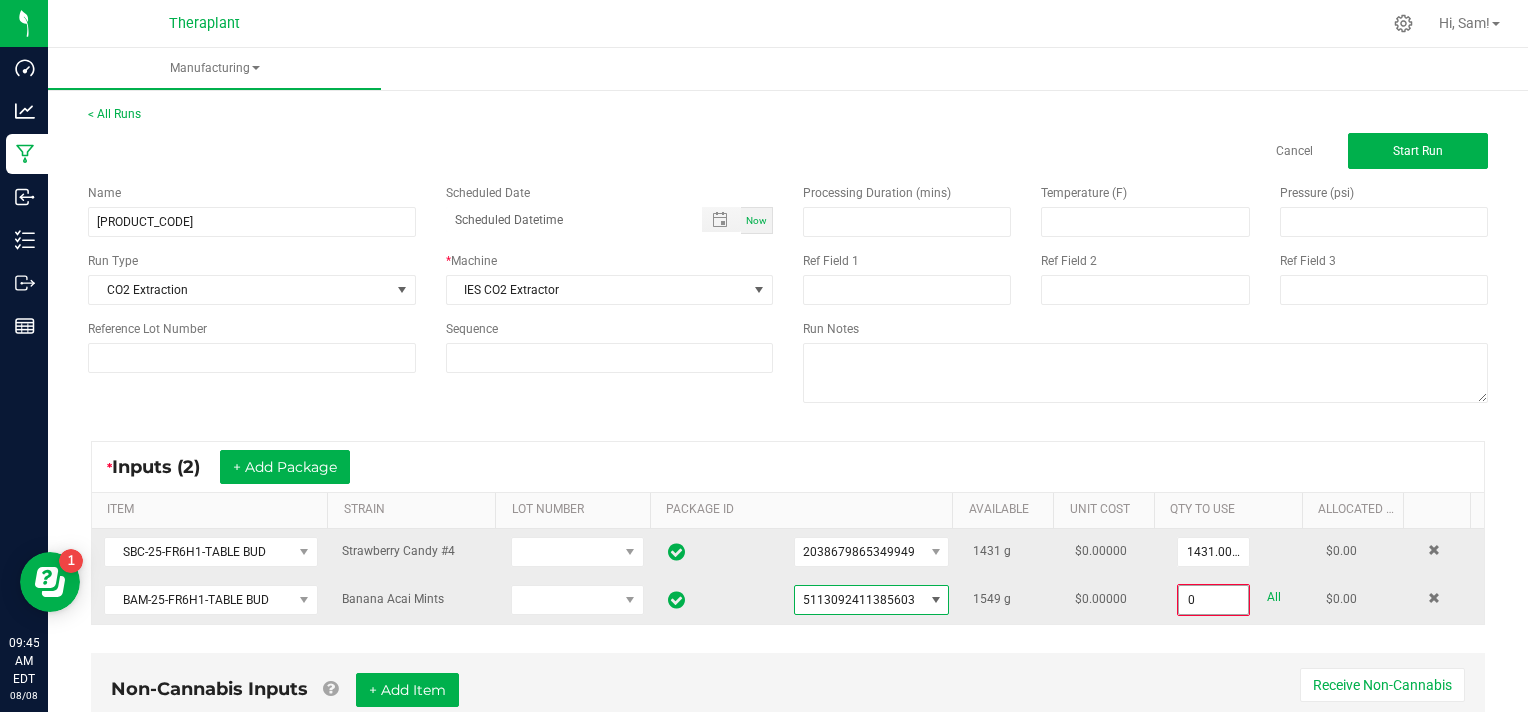 click on "0" at bounding box center (1213, 600) 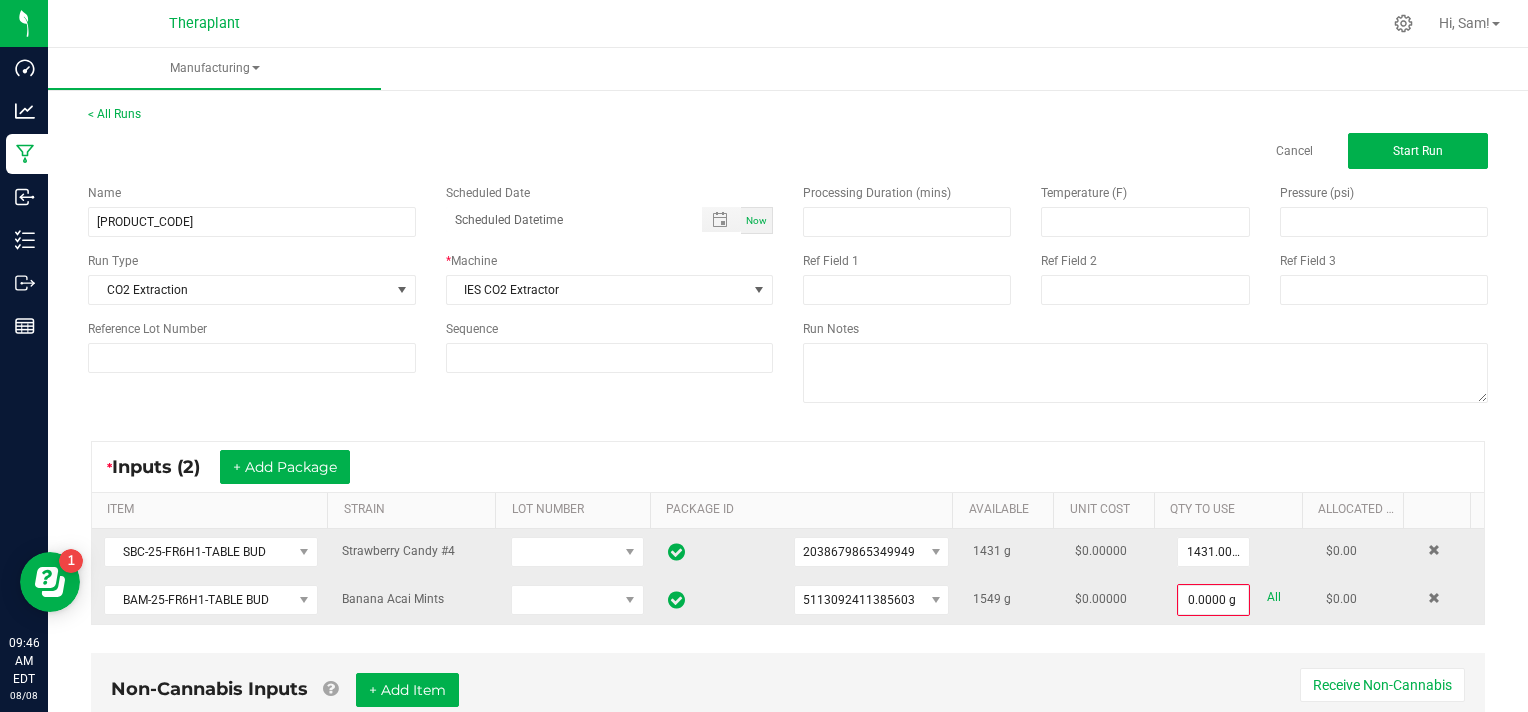 click on "All" at bounding box center [1274, 597] 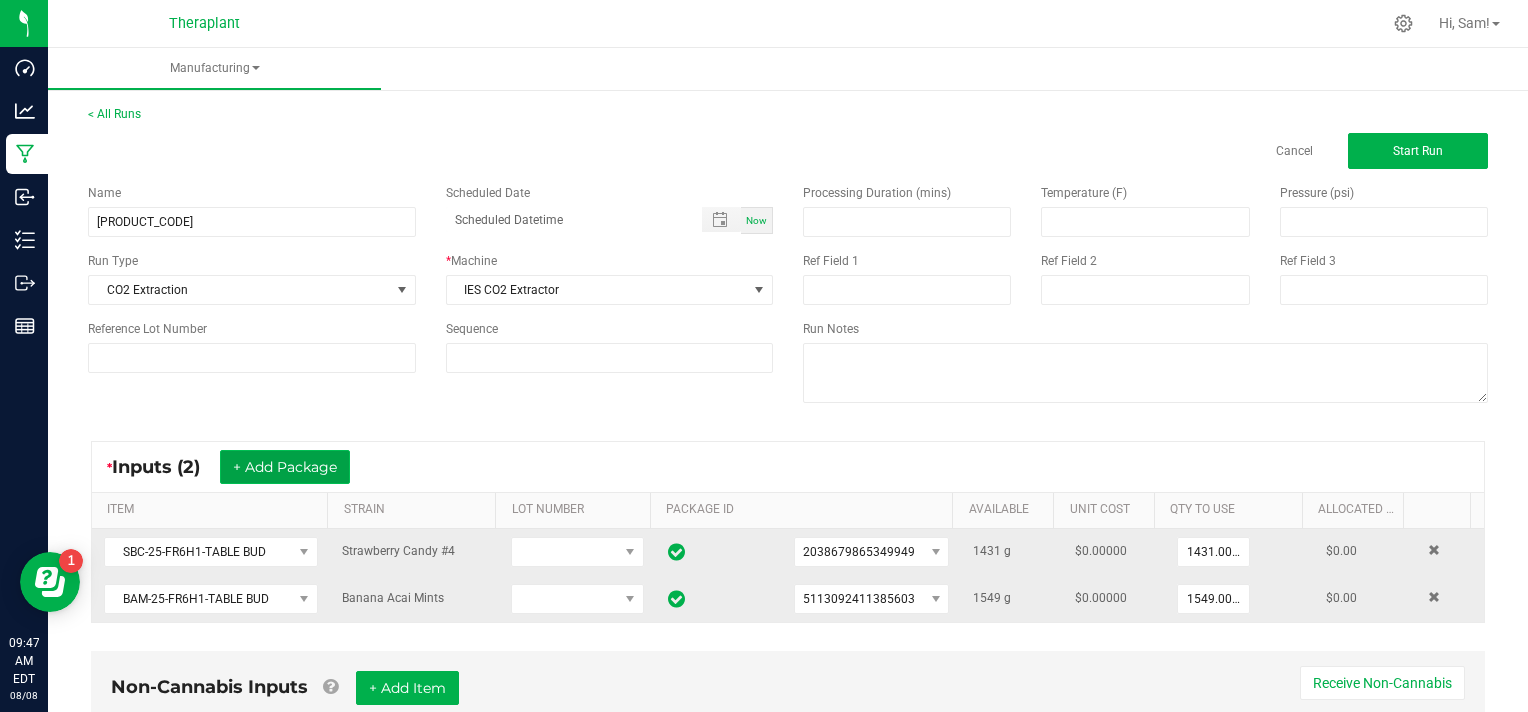 click on "+ Add Package" at bounding box center [285, 467] 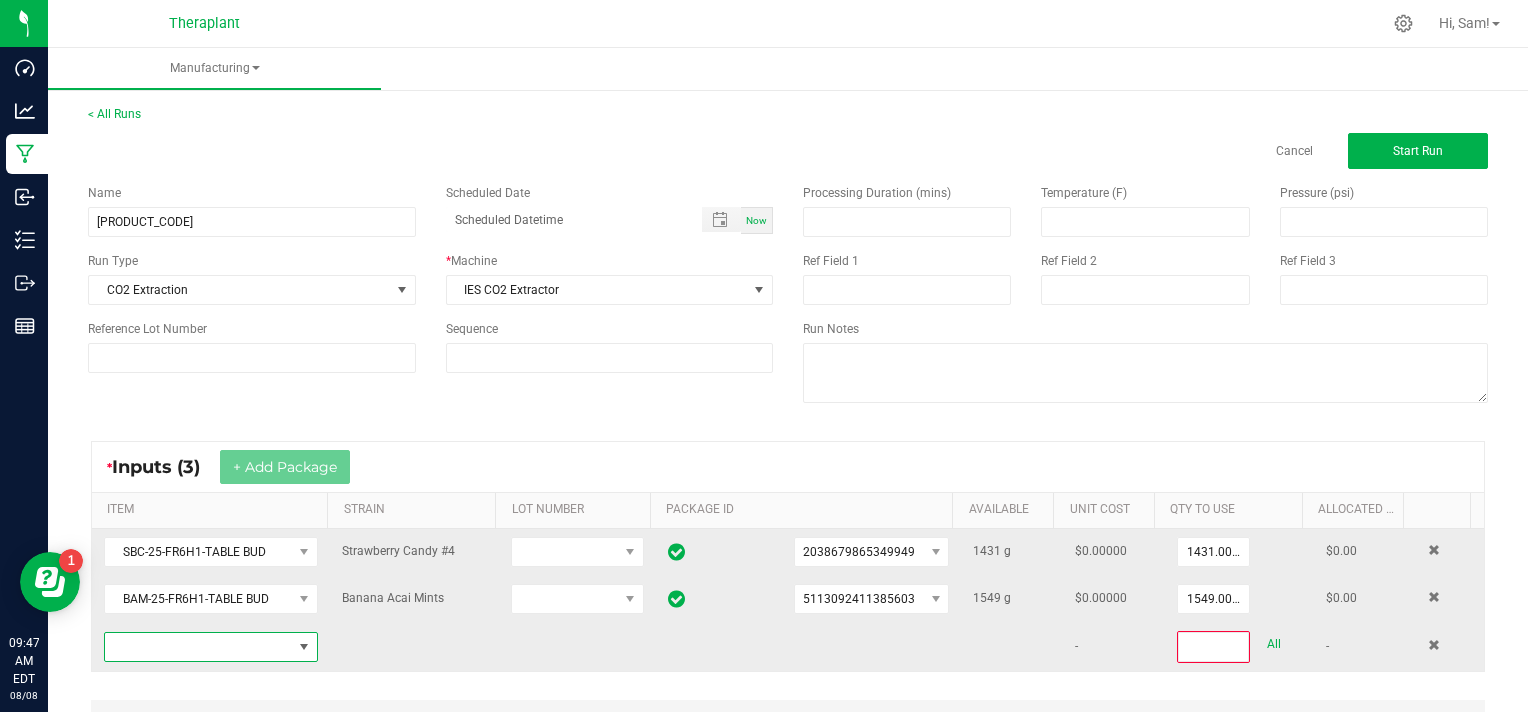 click at bounding box center (198, 647) 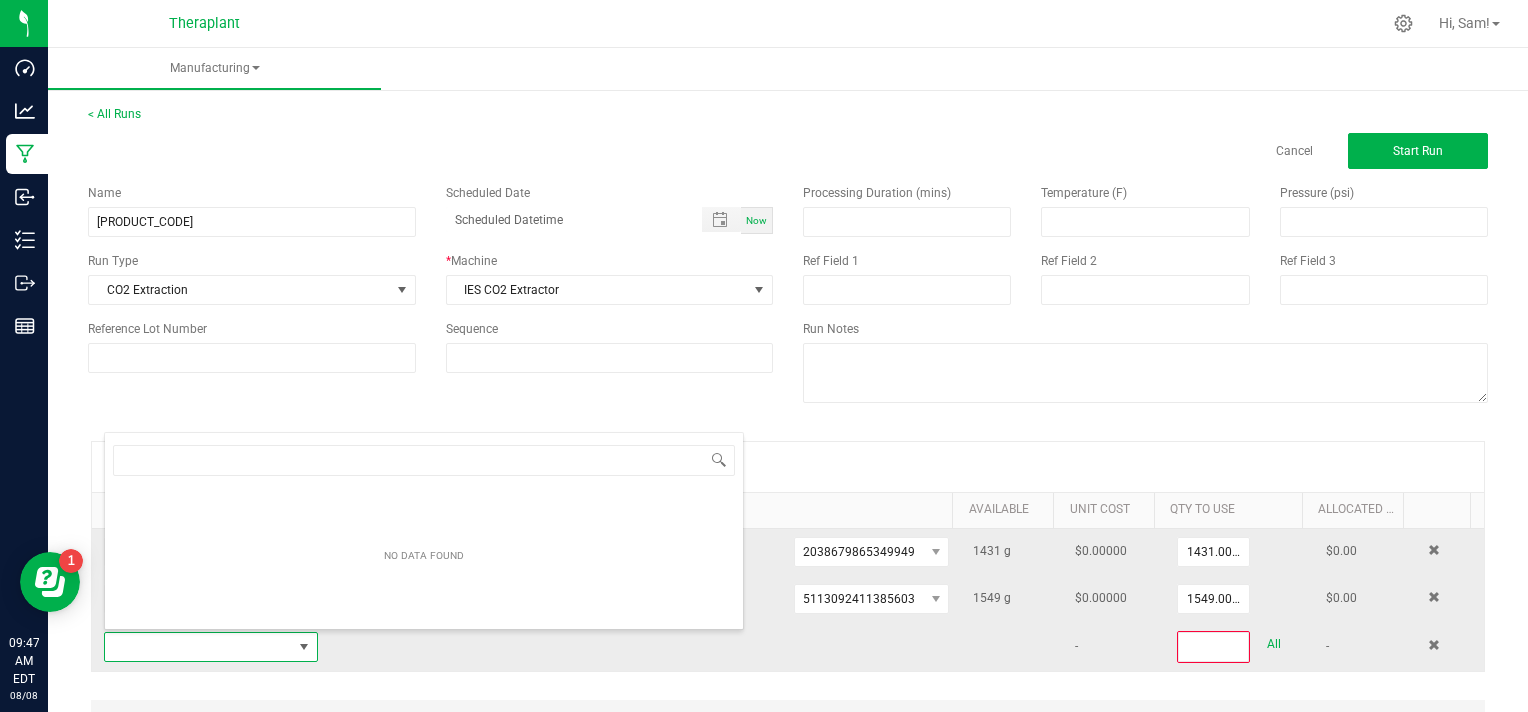 scroll, scrollTop: 99970, scrollLeft: 99791, axis: both 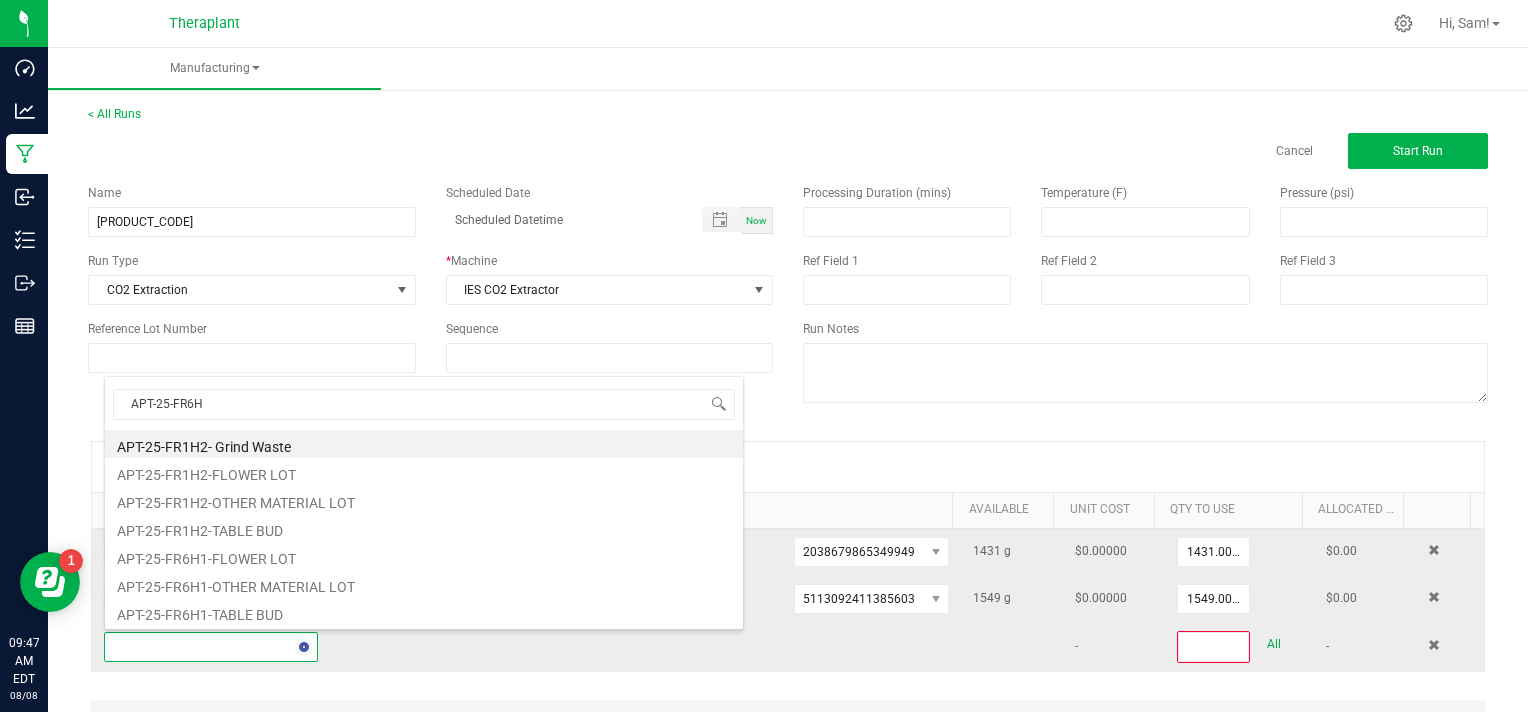 type on "APT-25-FR6H1" 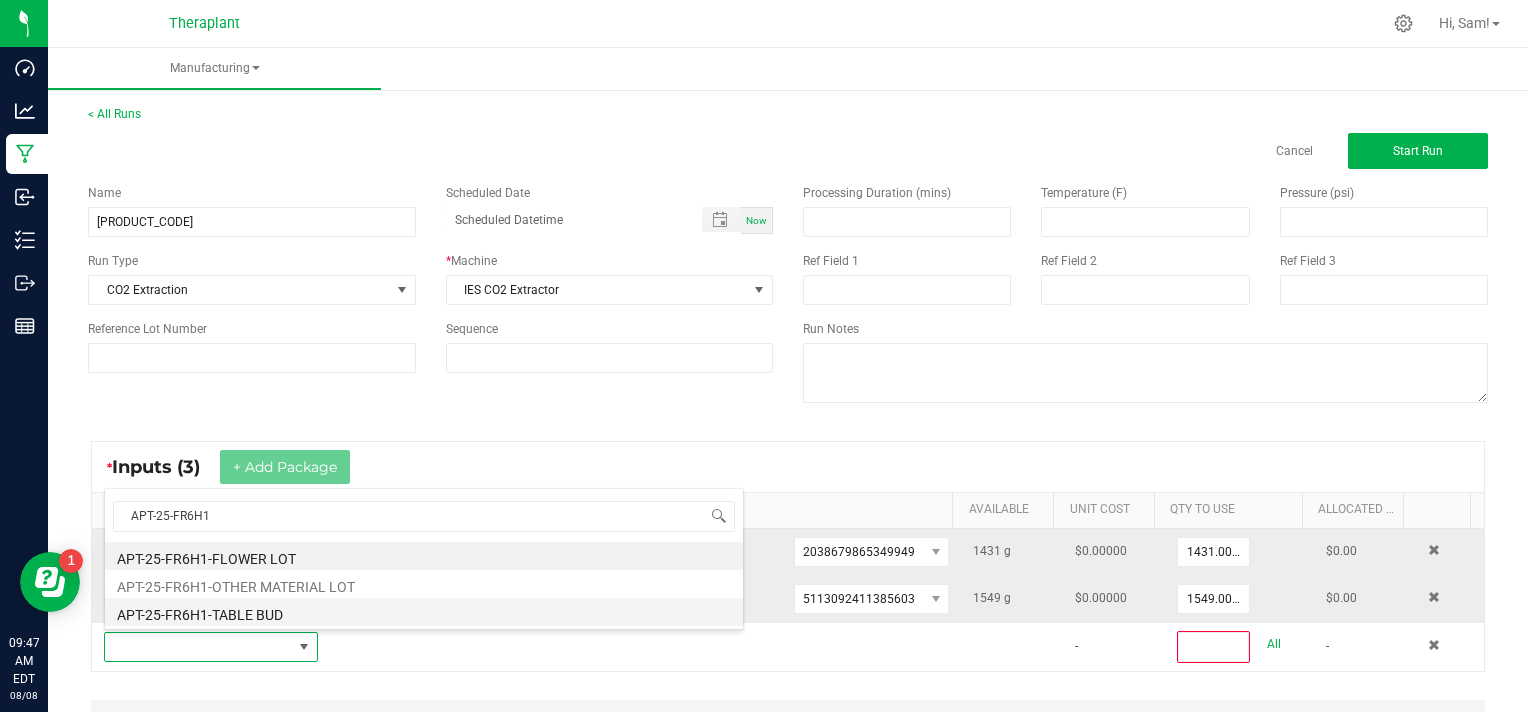 click on "APT-25-FR6H1-TABLE BUD" at bounding box center (424, 612) 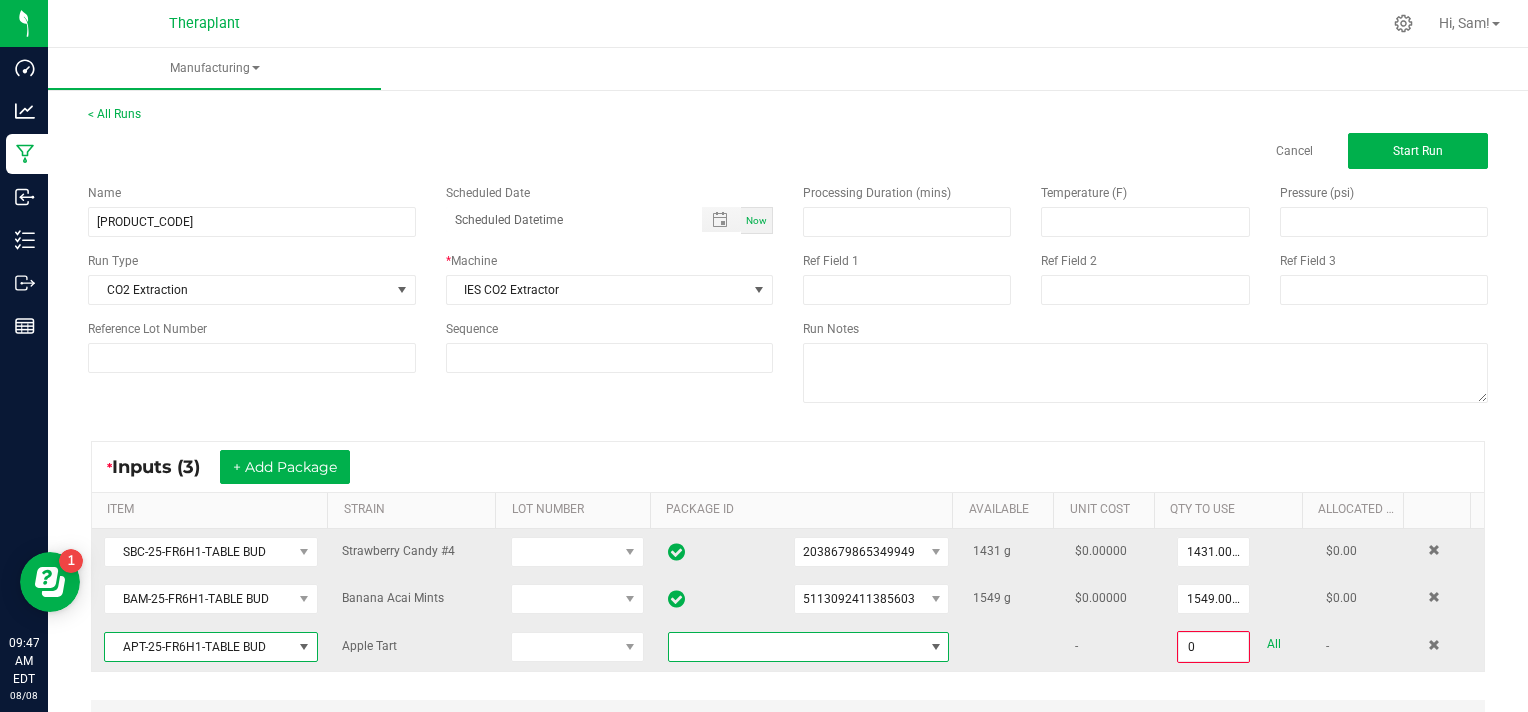 click at bounding box center (936, 647) 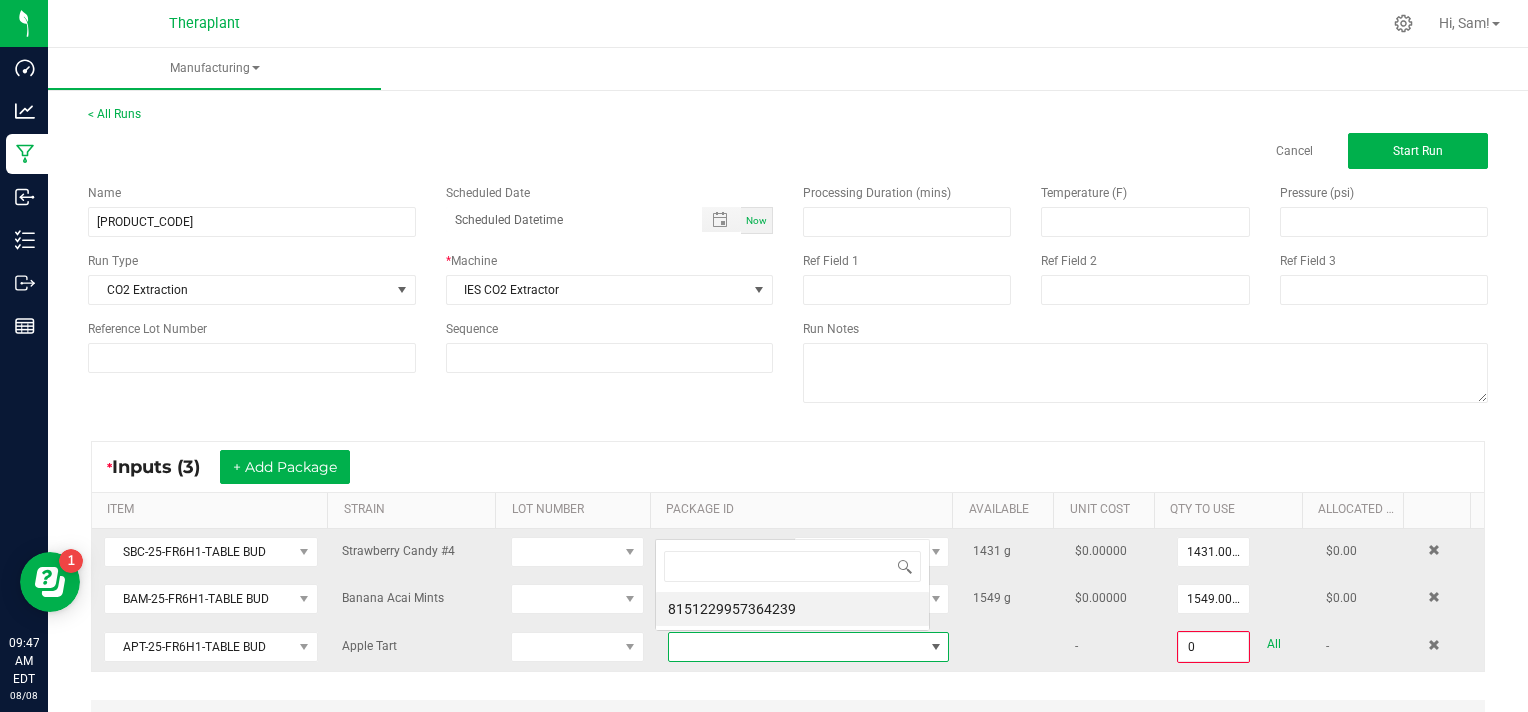 scroll, scrollTop: 0, scrollLeft: 0, axis: both 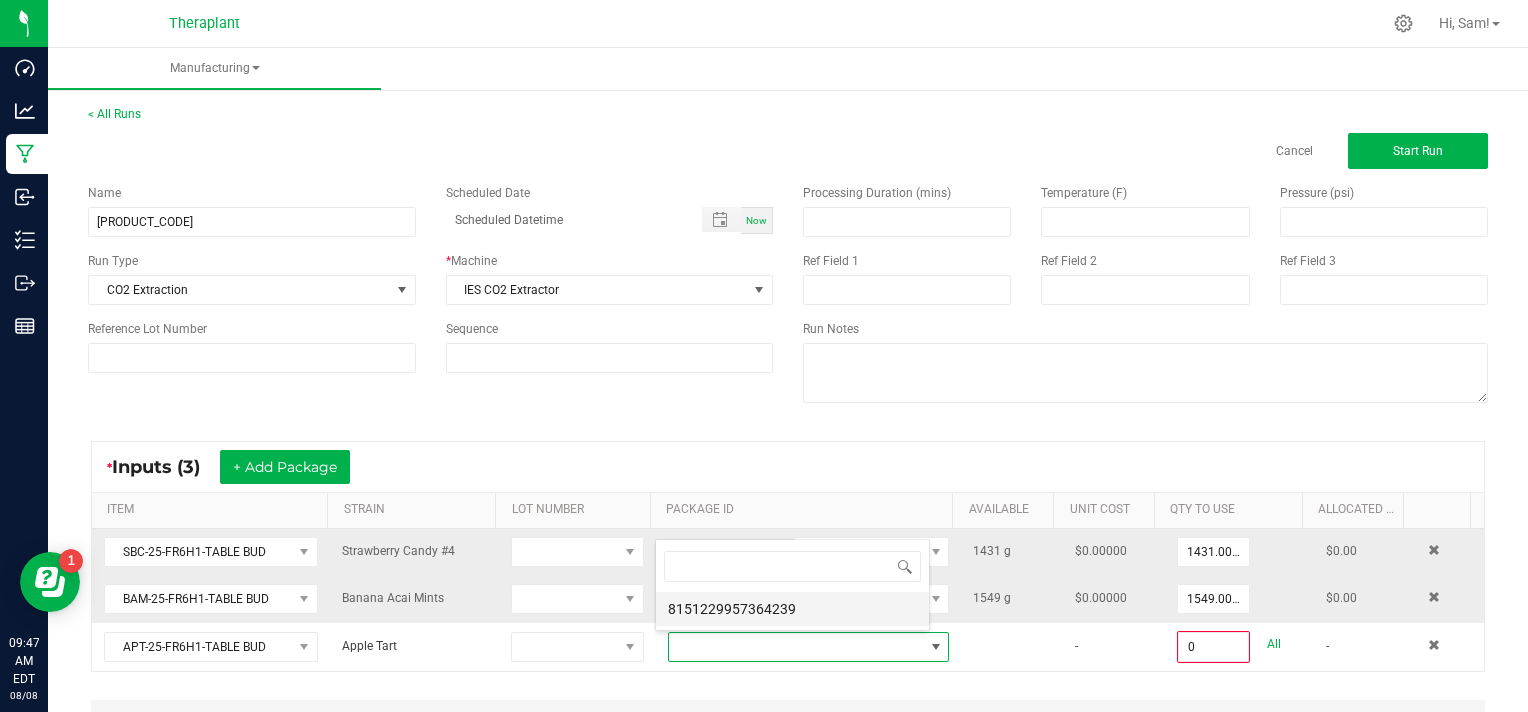 click on "8151229957364239" at bounding box center [792, 609] 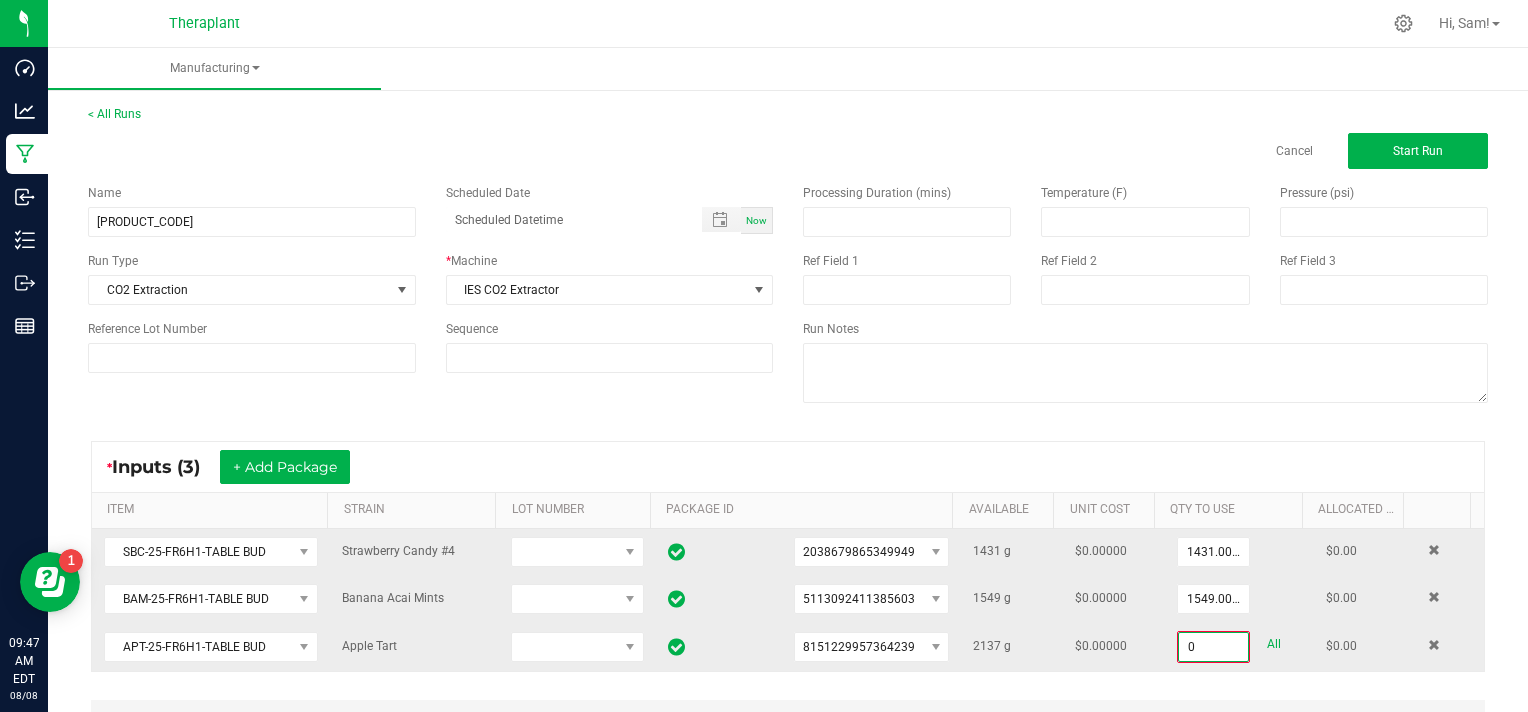 click on "0" at bounding box center (1213, 647) 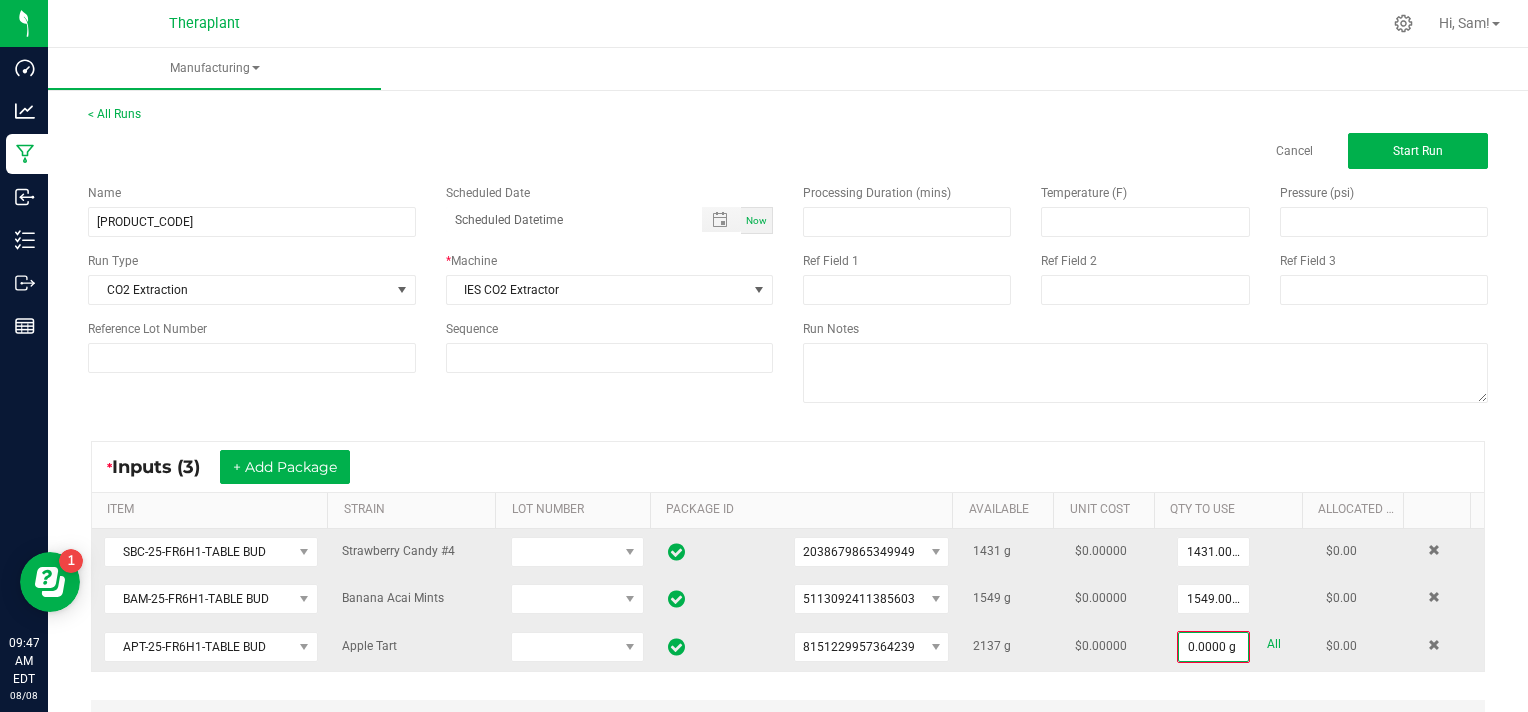 click on "All" at bounding box center [1274, 644] 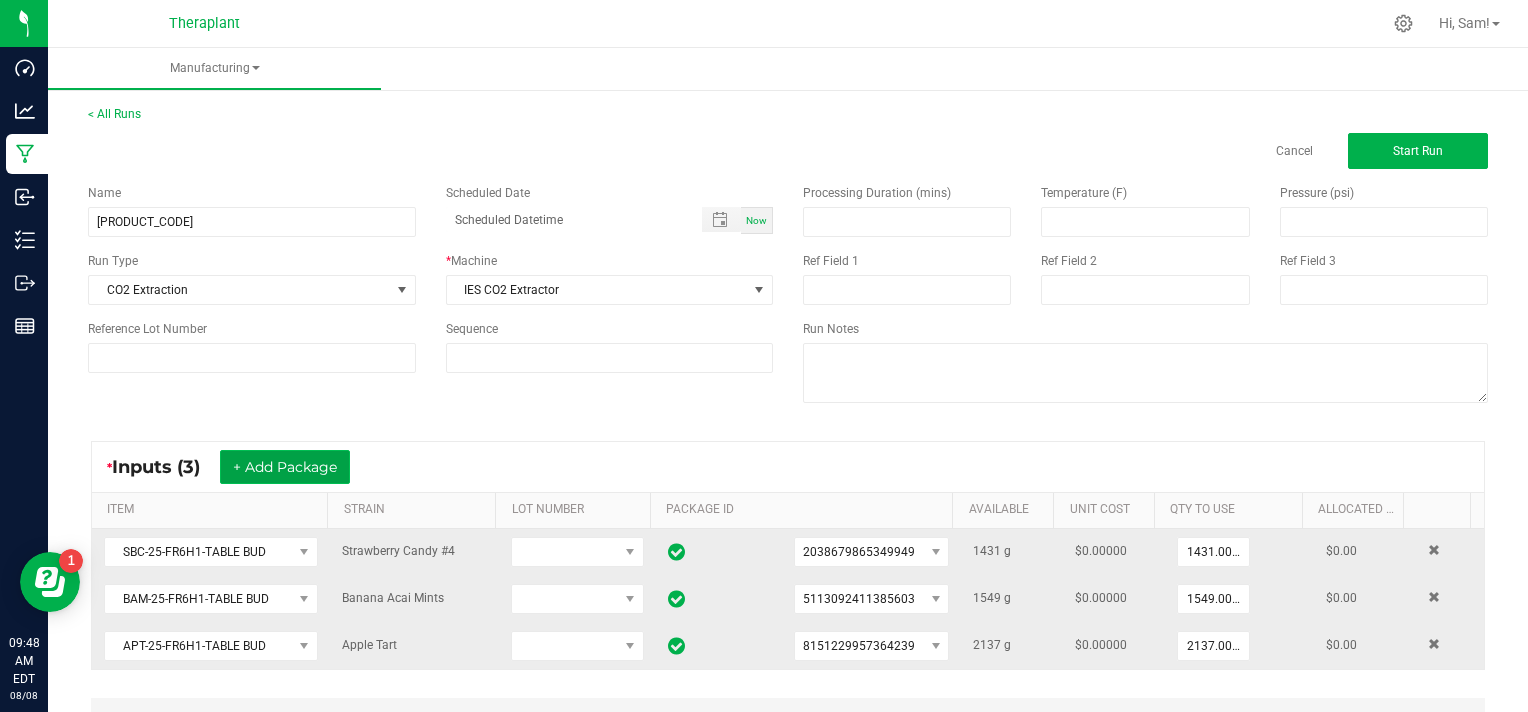click on "+ Add Package" at bounding box center (285, 467) 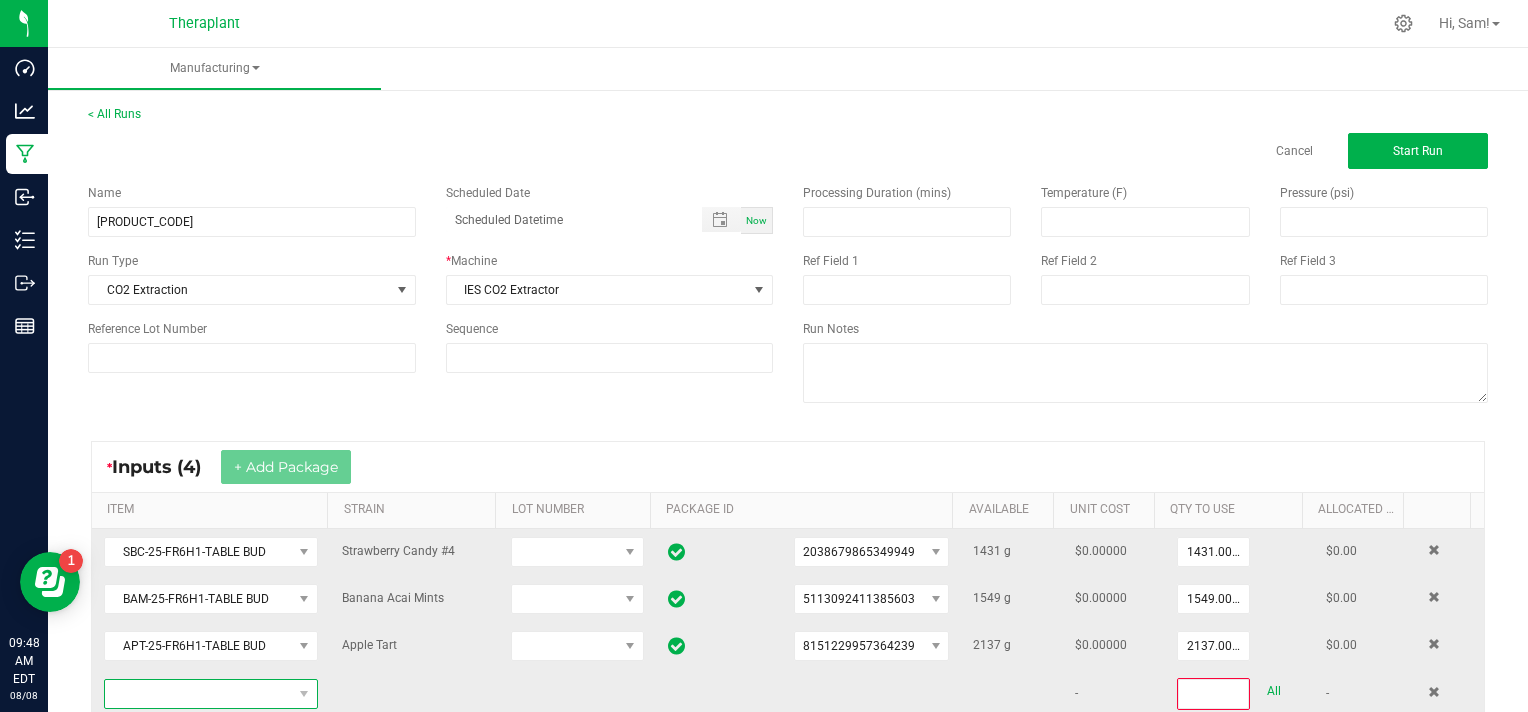 click at bounding box center [198, 694] 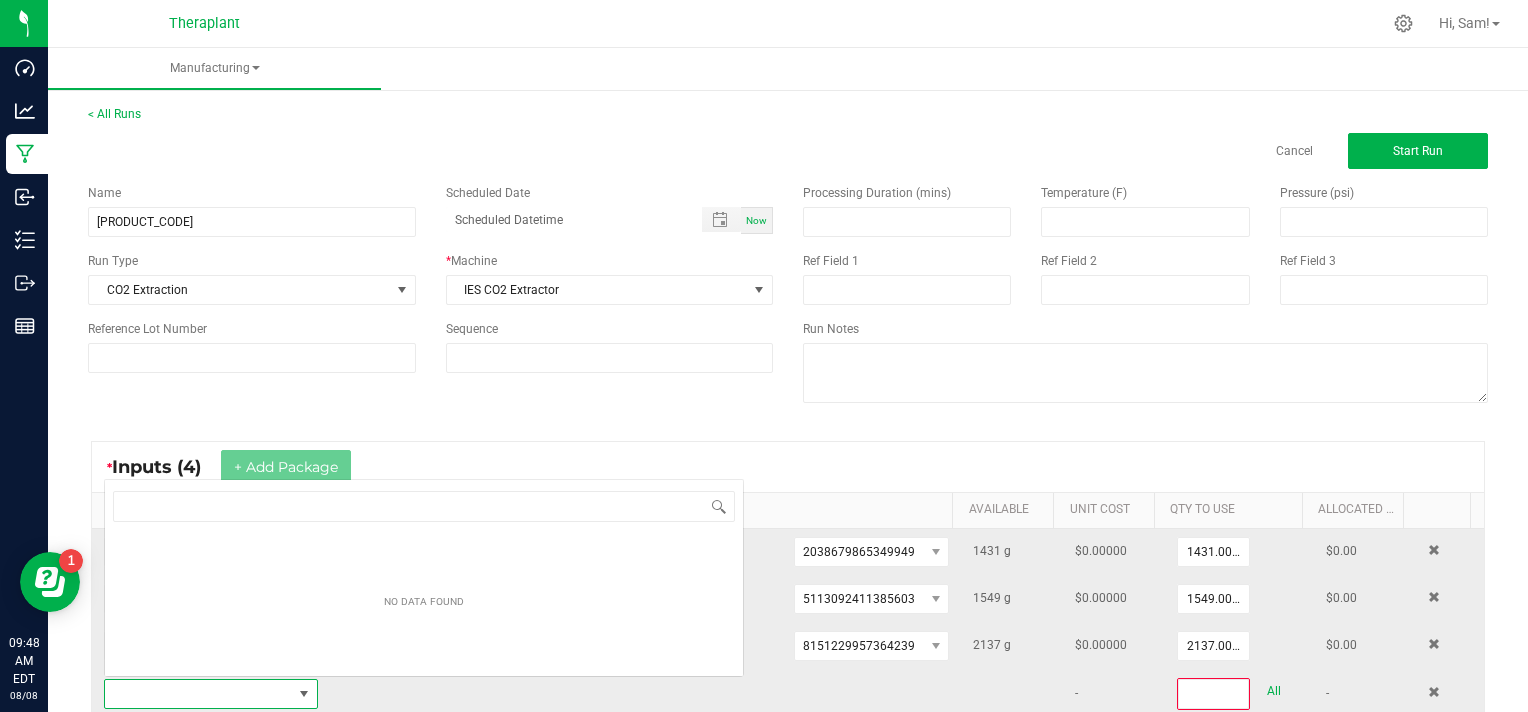 scroll, scrollTop: 0, scrollLeft: 0, axis: both 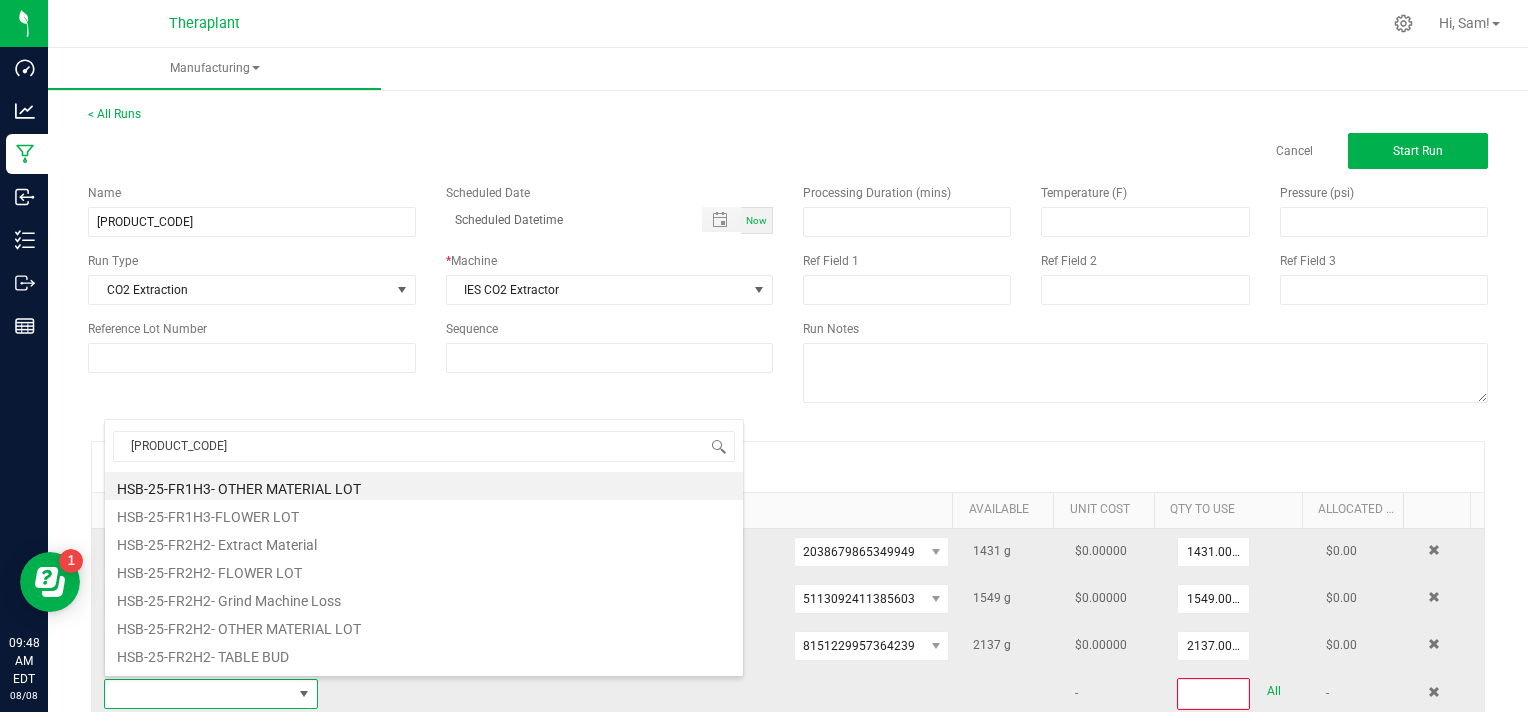 type on "HSB-25-FR4H3" 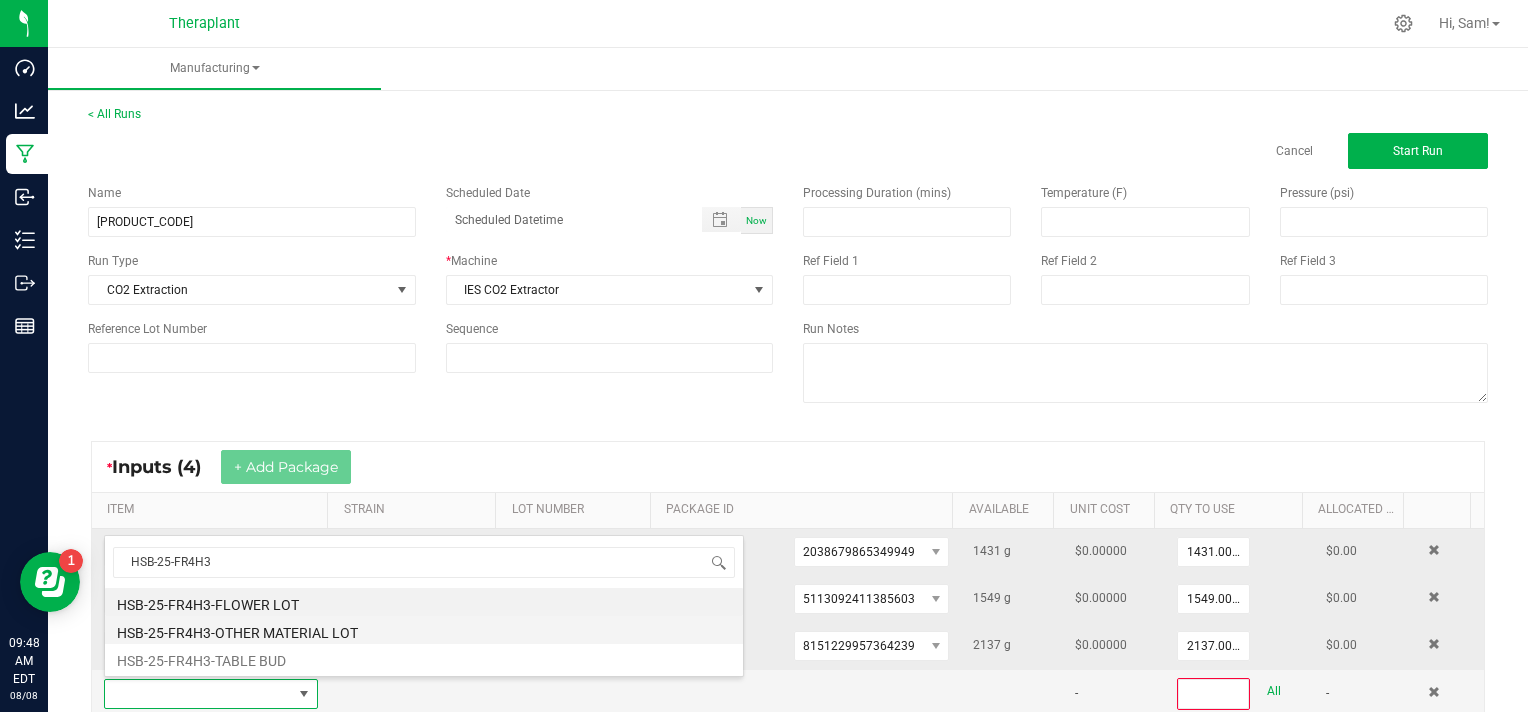 click on "HSB-25-FR4H3-OTHER MATERIAL LOT" at bounding box center [424, 630] 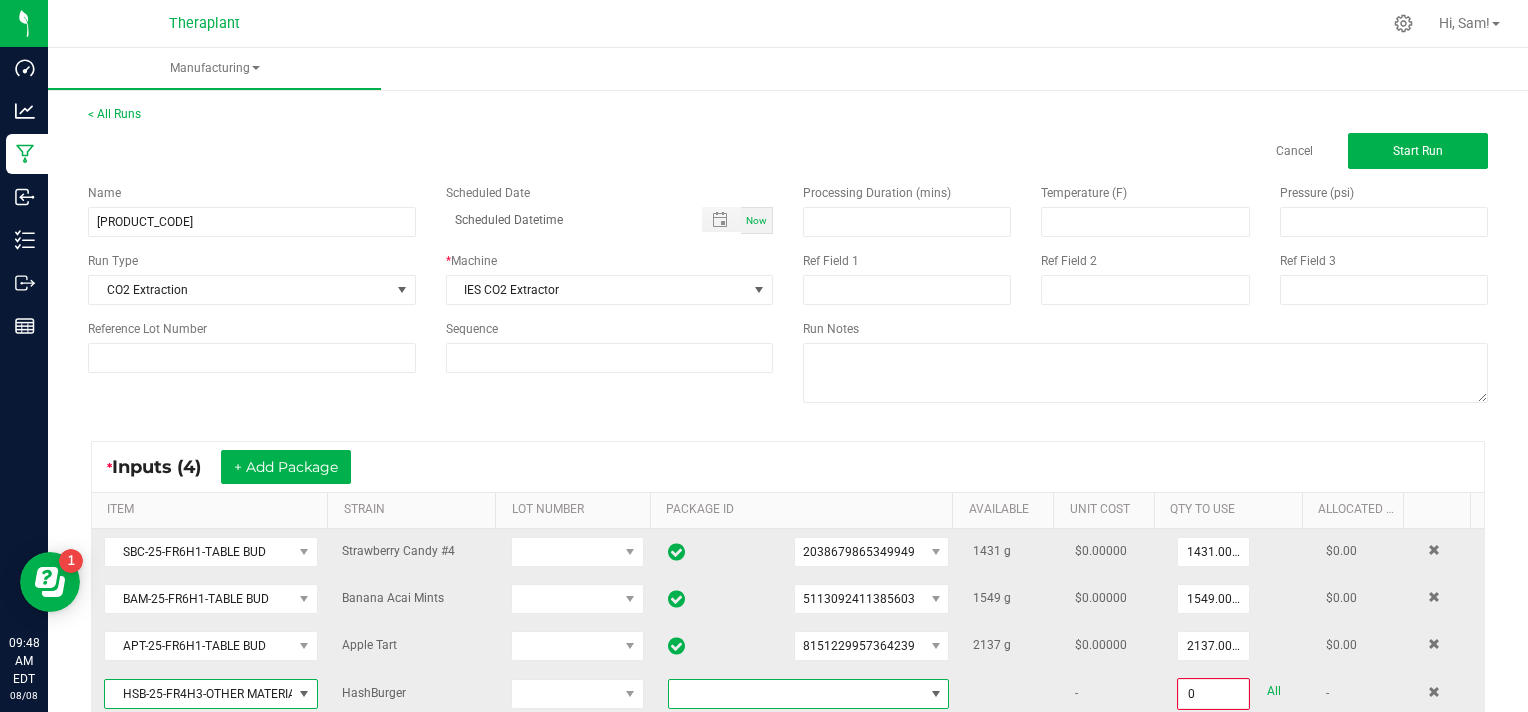 click at bounding box center (936, 694) 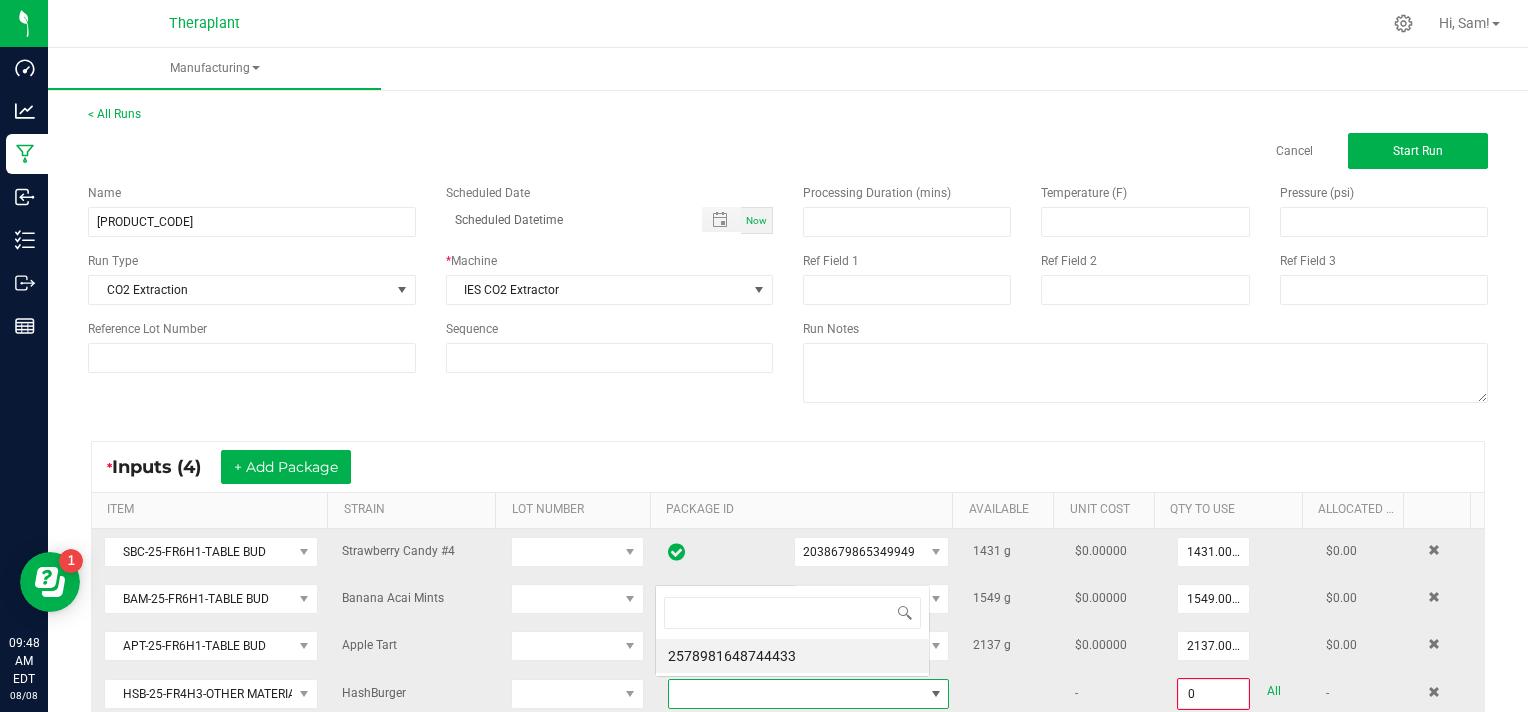 scroll, scrollTop: 0, scrollLeft: 0, axis: both 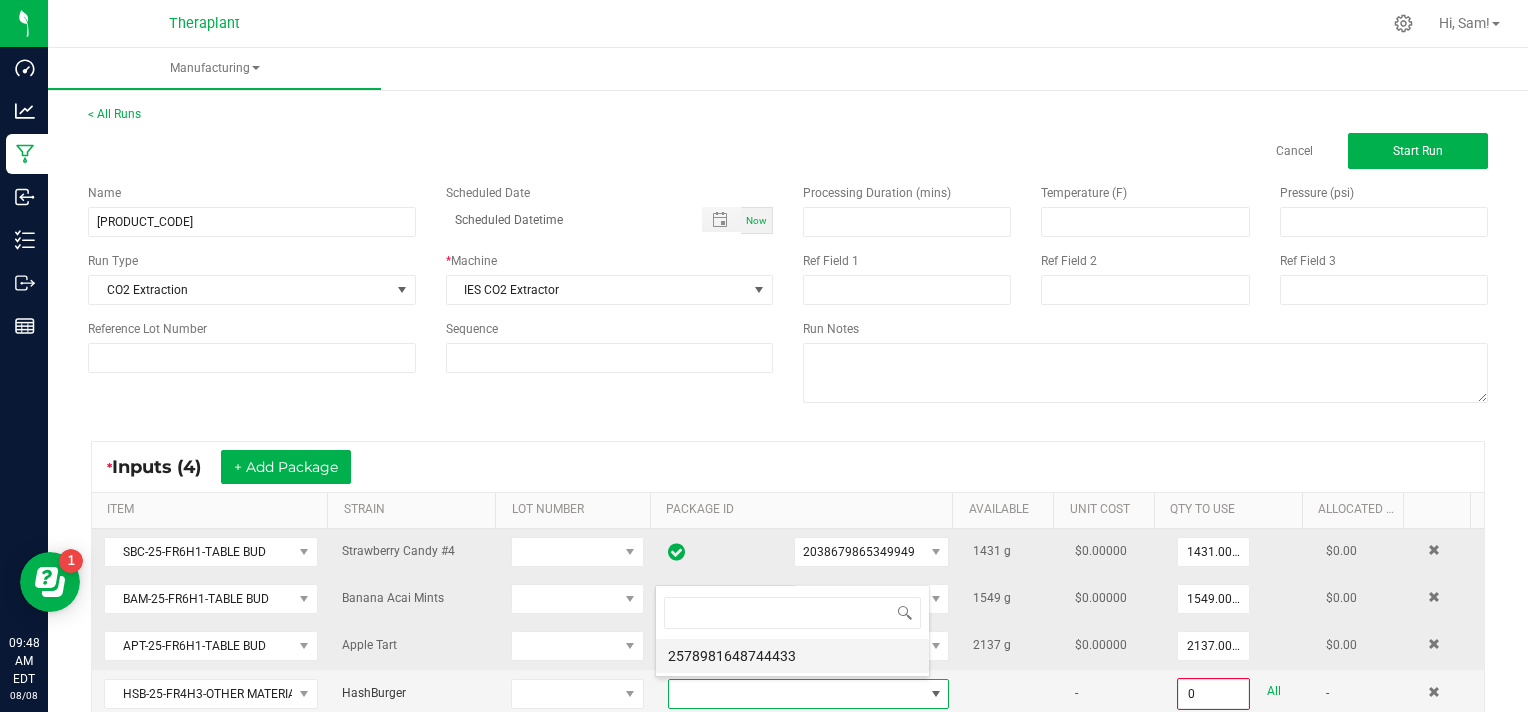 click on "2578981648744433" at bounding box center (792, 656) 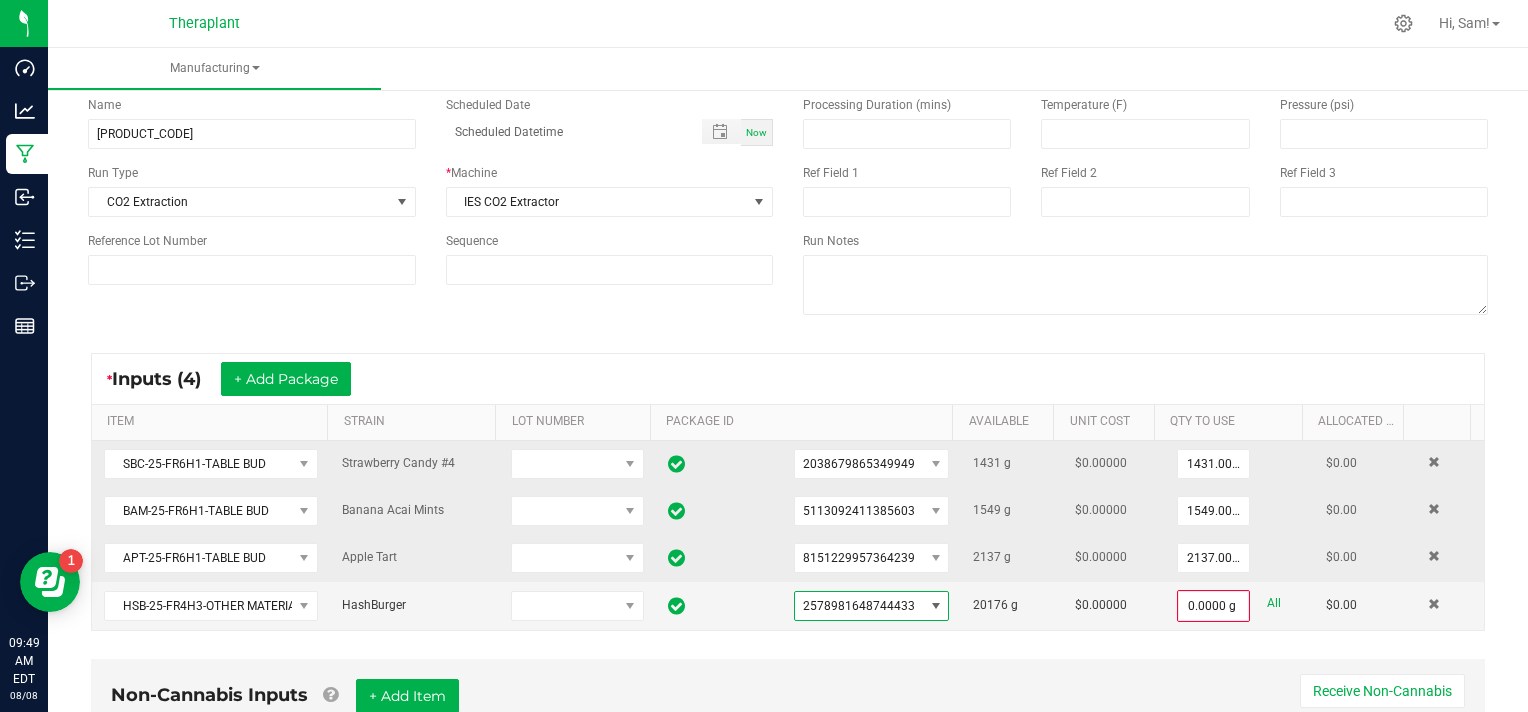 scroll, scrollTop: 96, scrollLeft: 0, axis: vertical 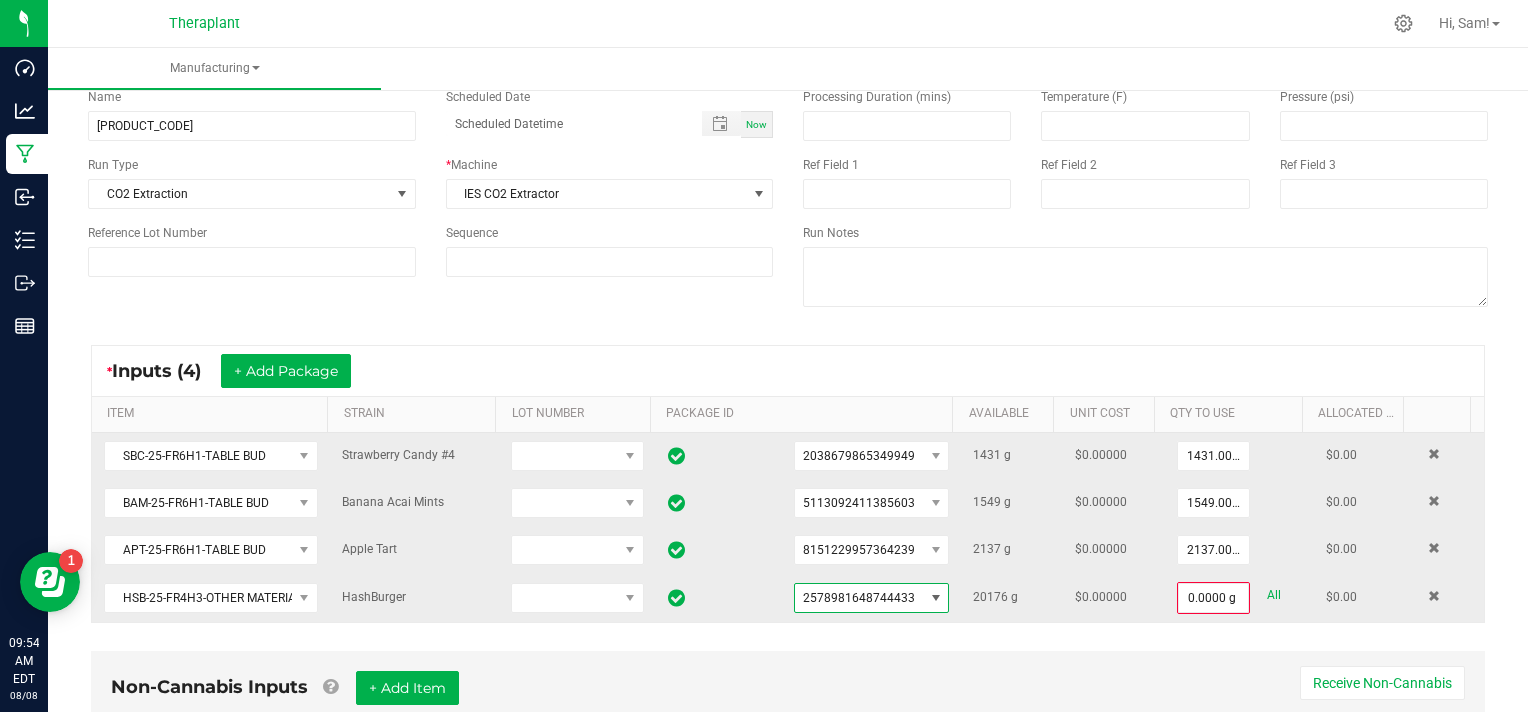 click on "All" at bounding box center [1274, 595] 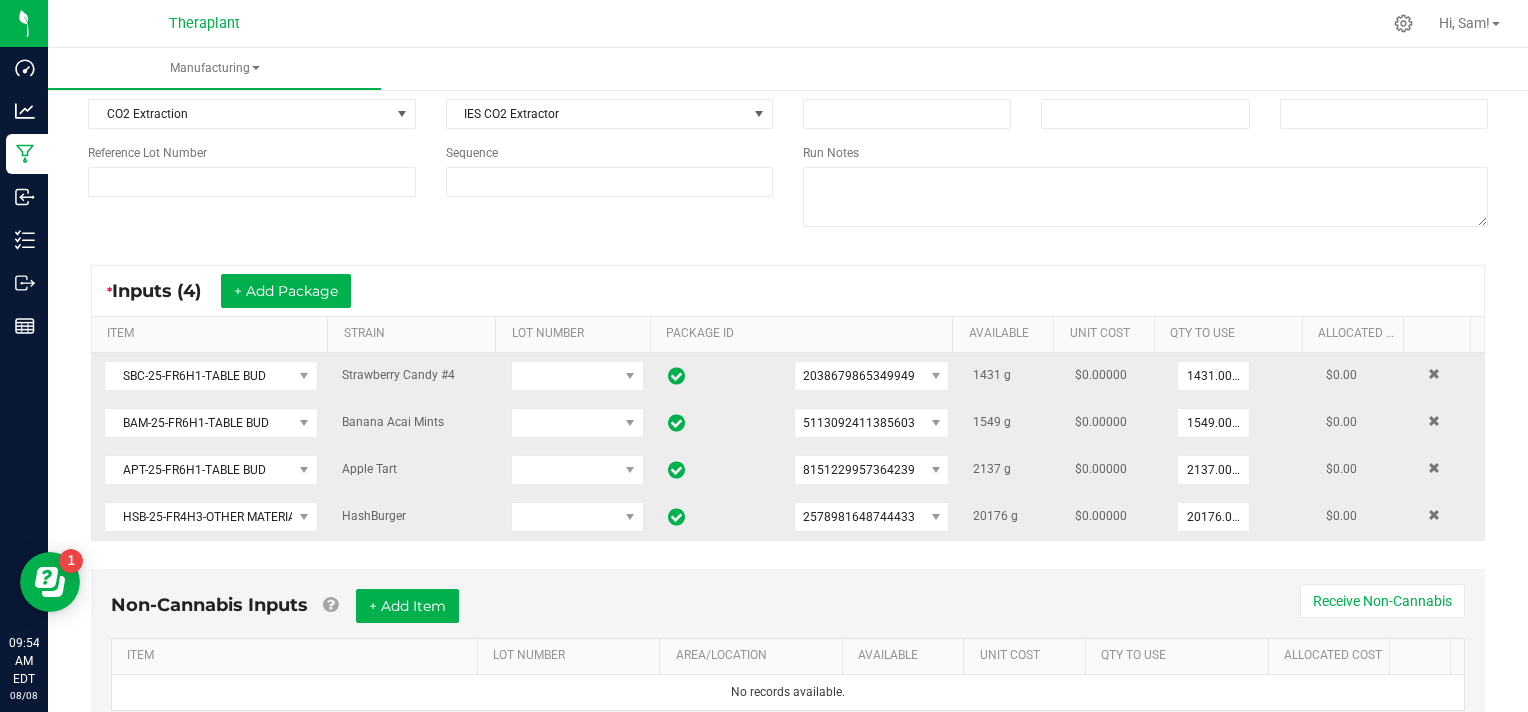 scroll, scrollTop: 193, scrollLeft: 0, axis: vertical 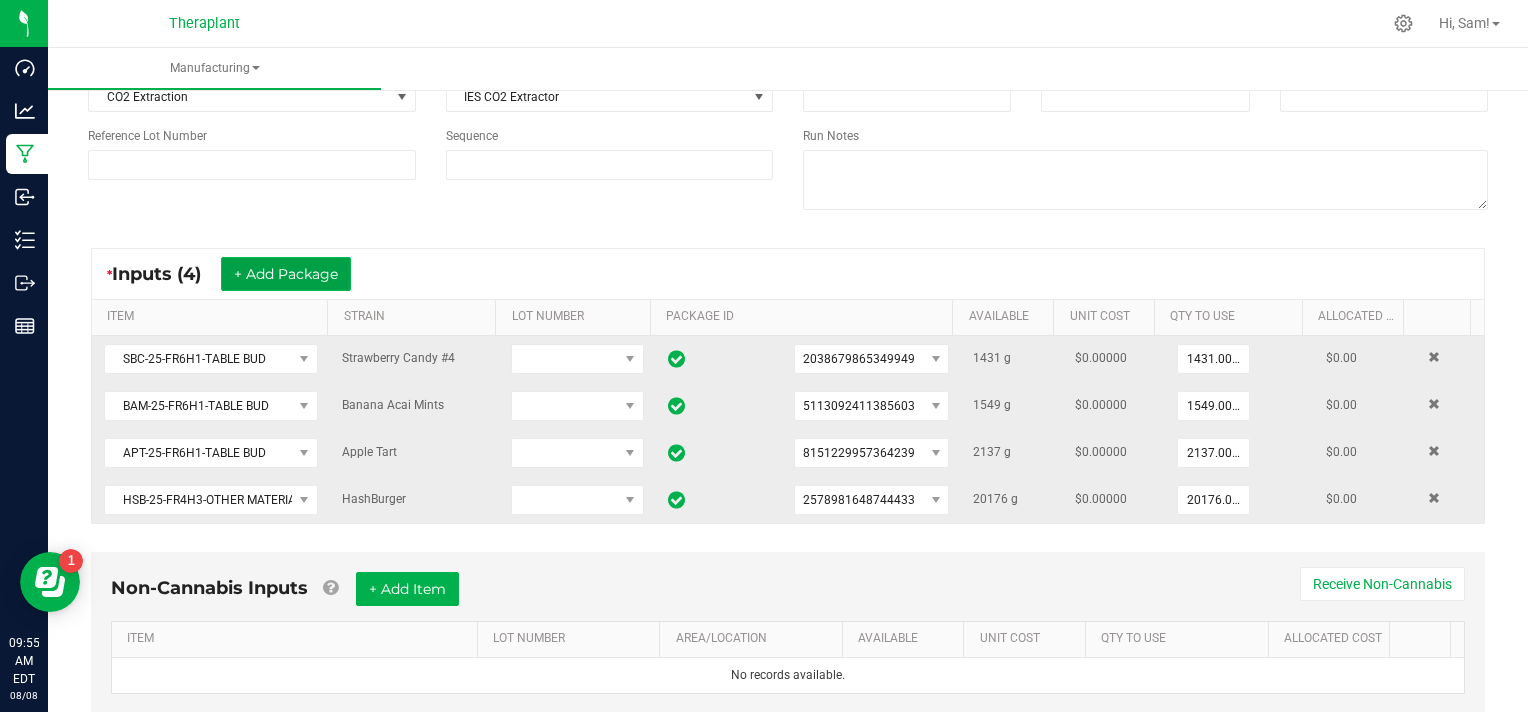 click on "+ Add Package" at bounding box center [286, 274] 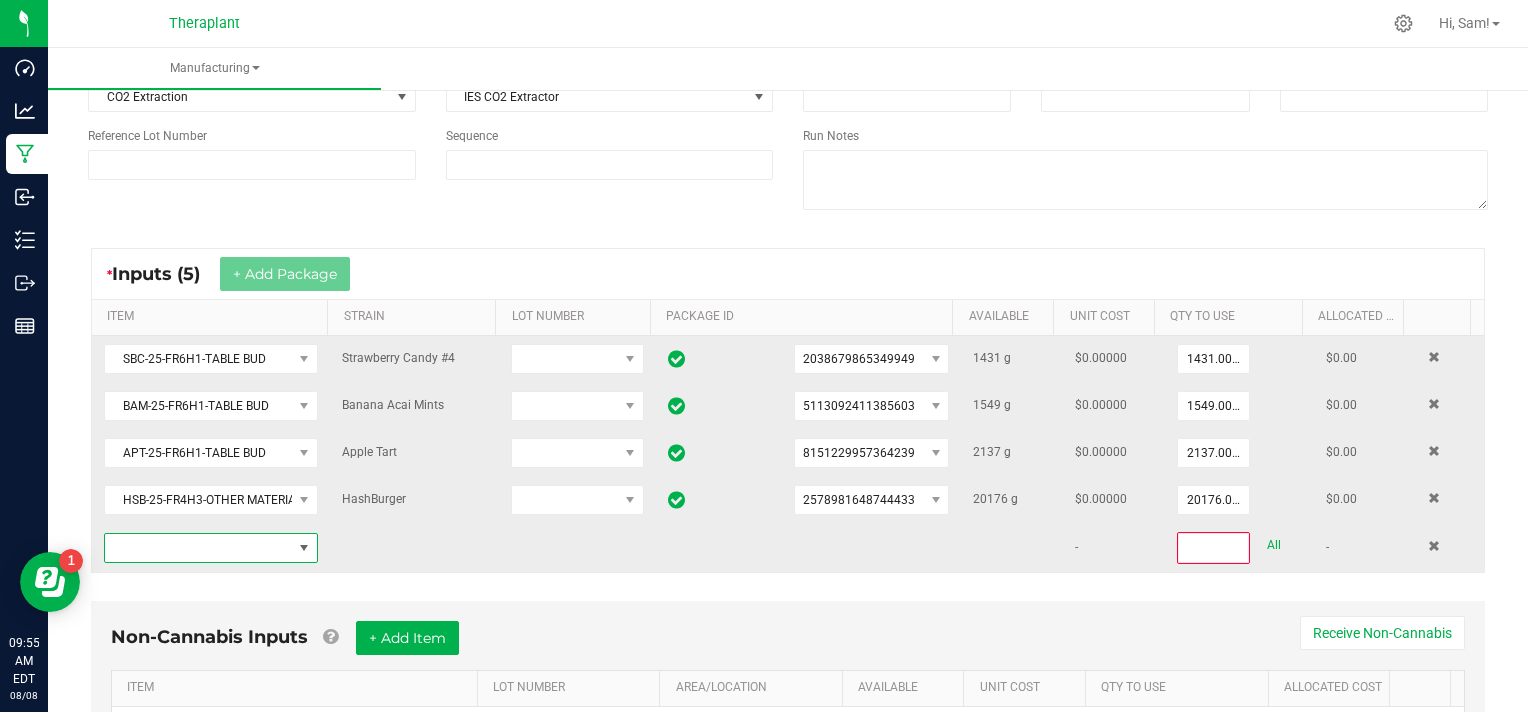 click at bounding box center [198, 548] 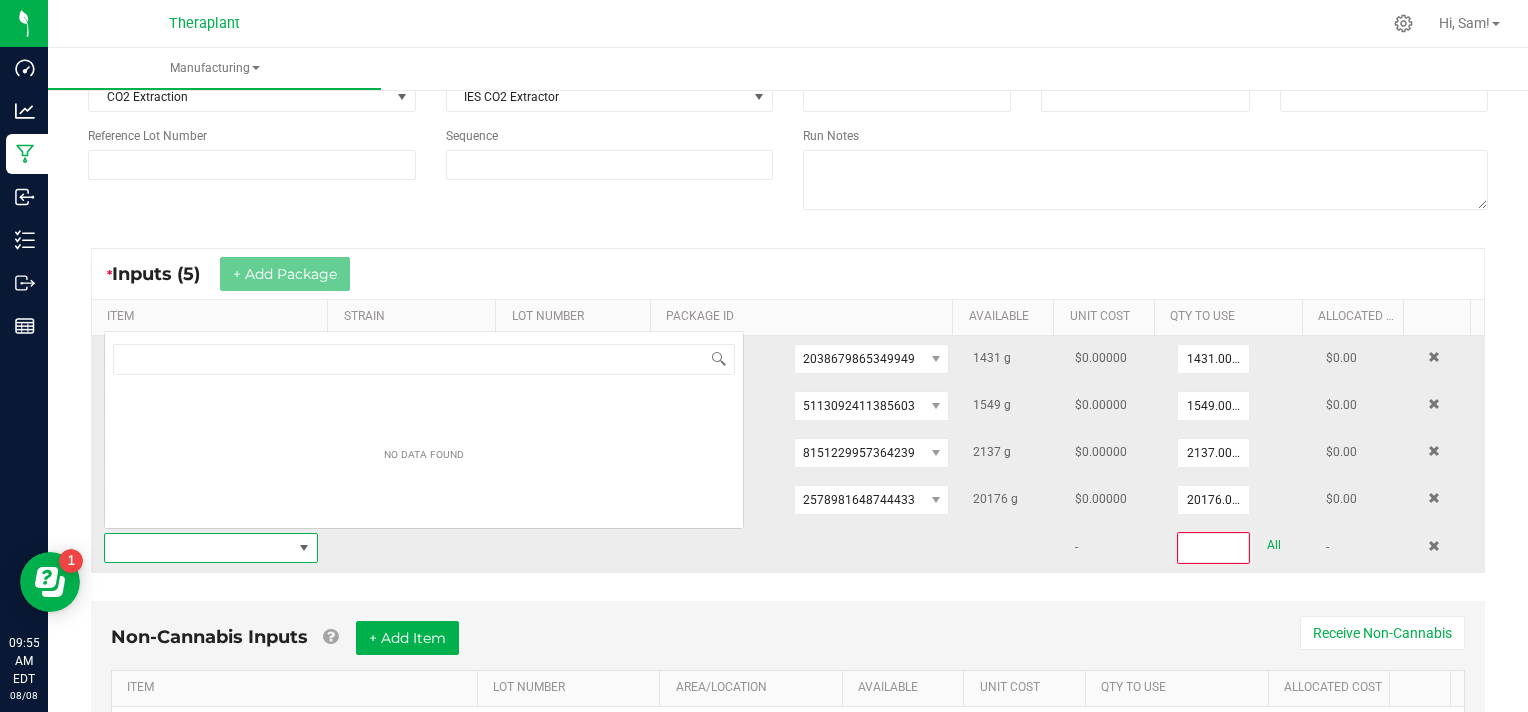 scroll, scrollTop: 0, scrollLeft: 0, axis: both 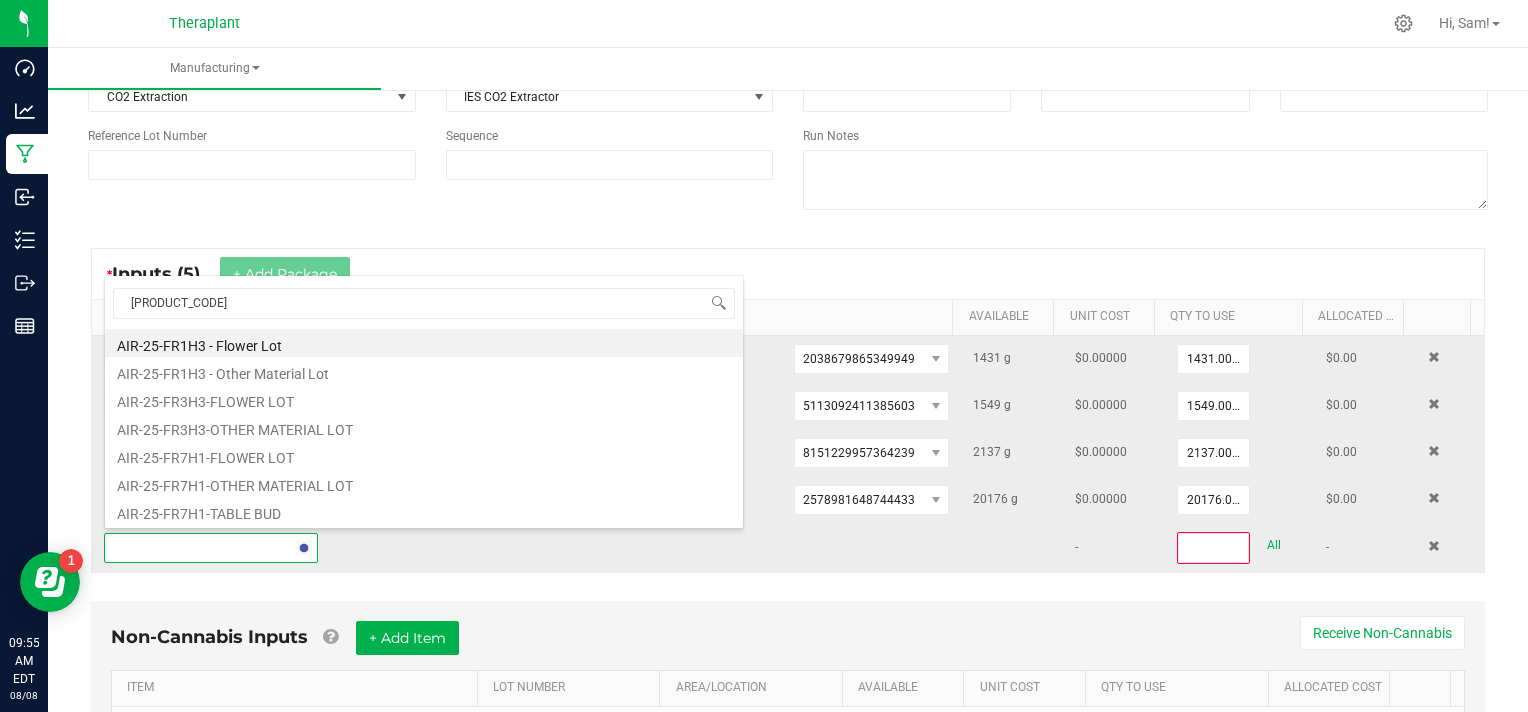 type on "[PRODUCT_CODE]" 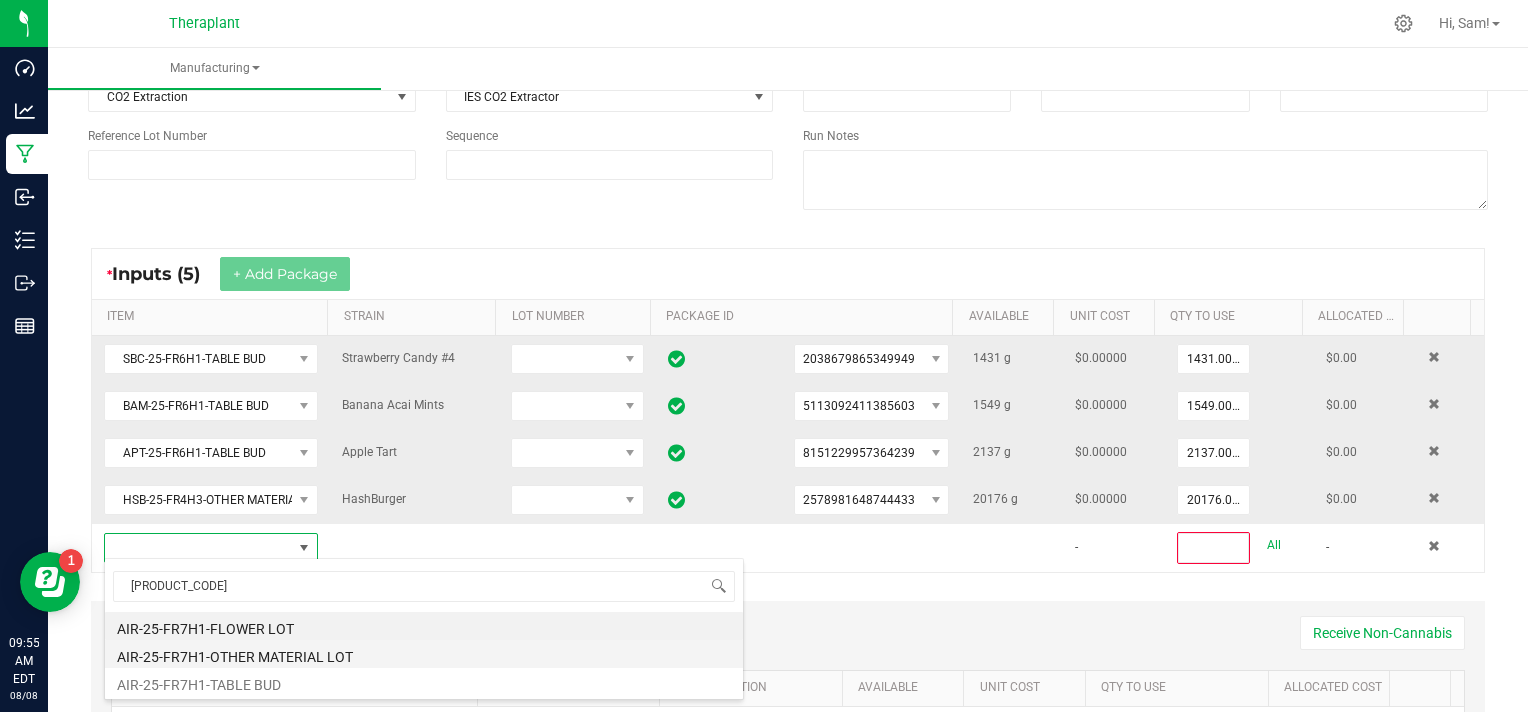 click on "AIR-25-FR7H1-OTHER MATERIAL LOT" at bounding box center [424, 654] 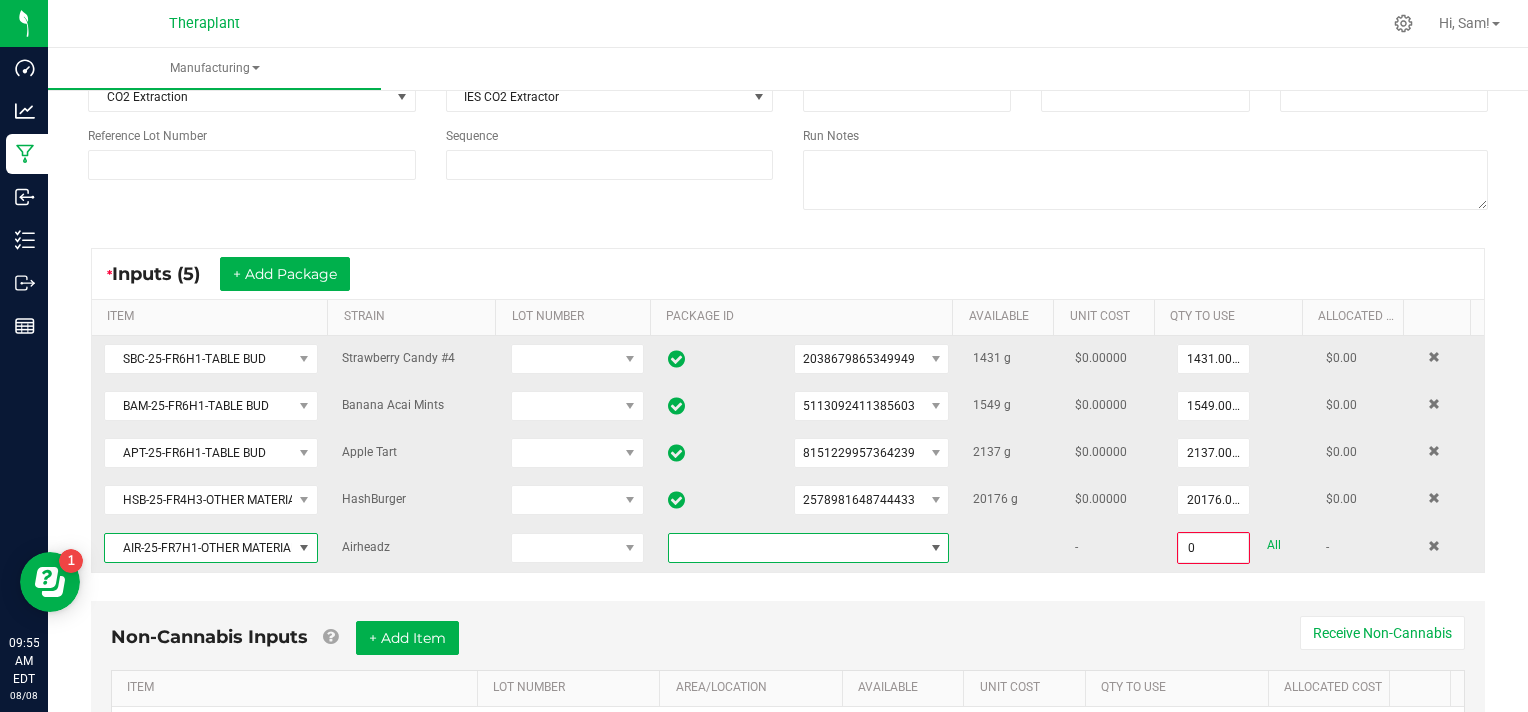click at bounding box center [936, 548] 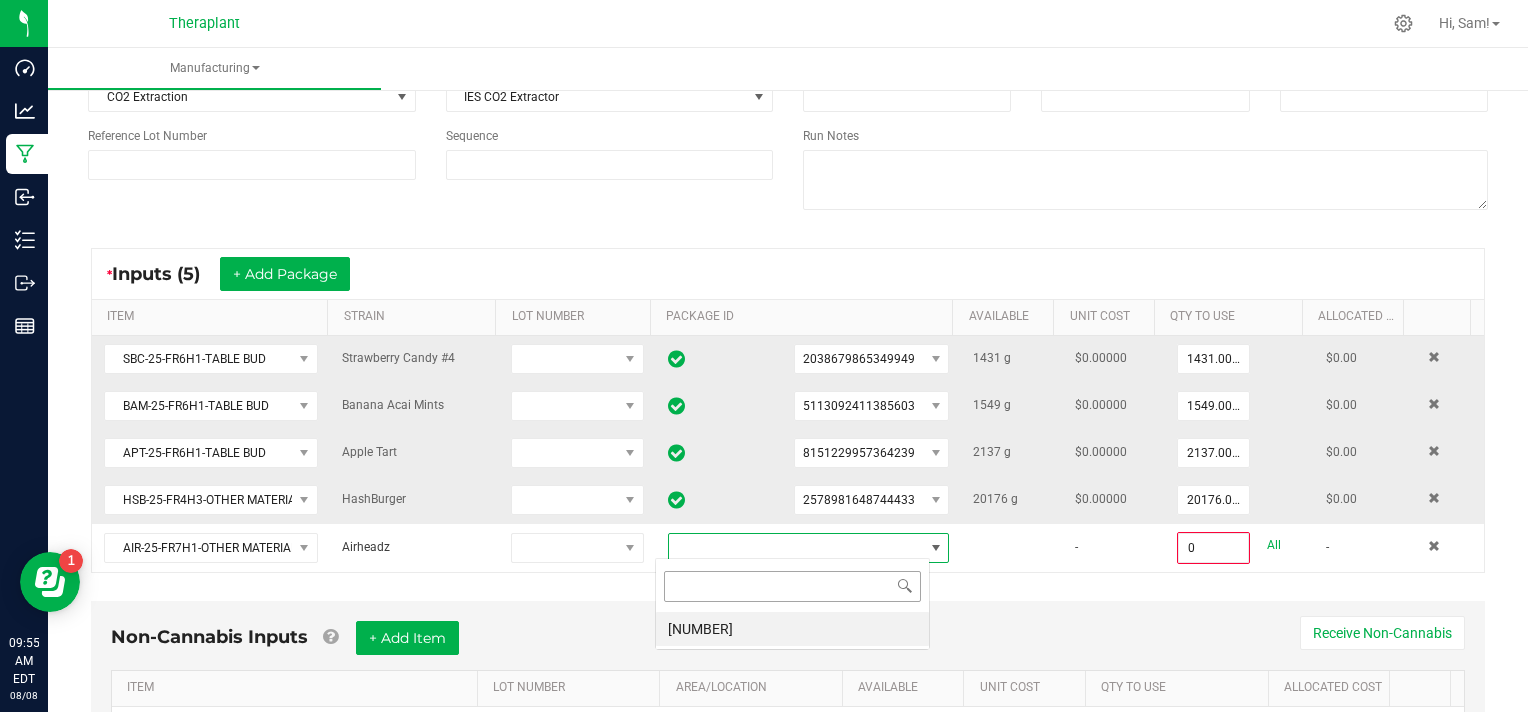 scroll, scrollTop: 99970, scrollLeft: 99724, axis: both 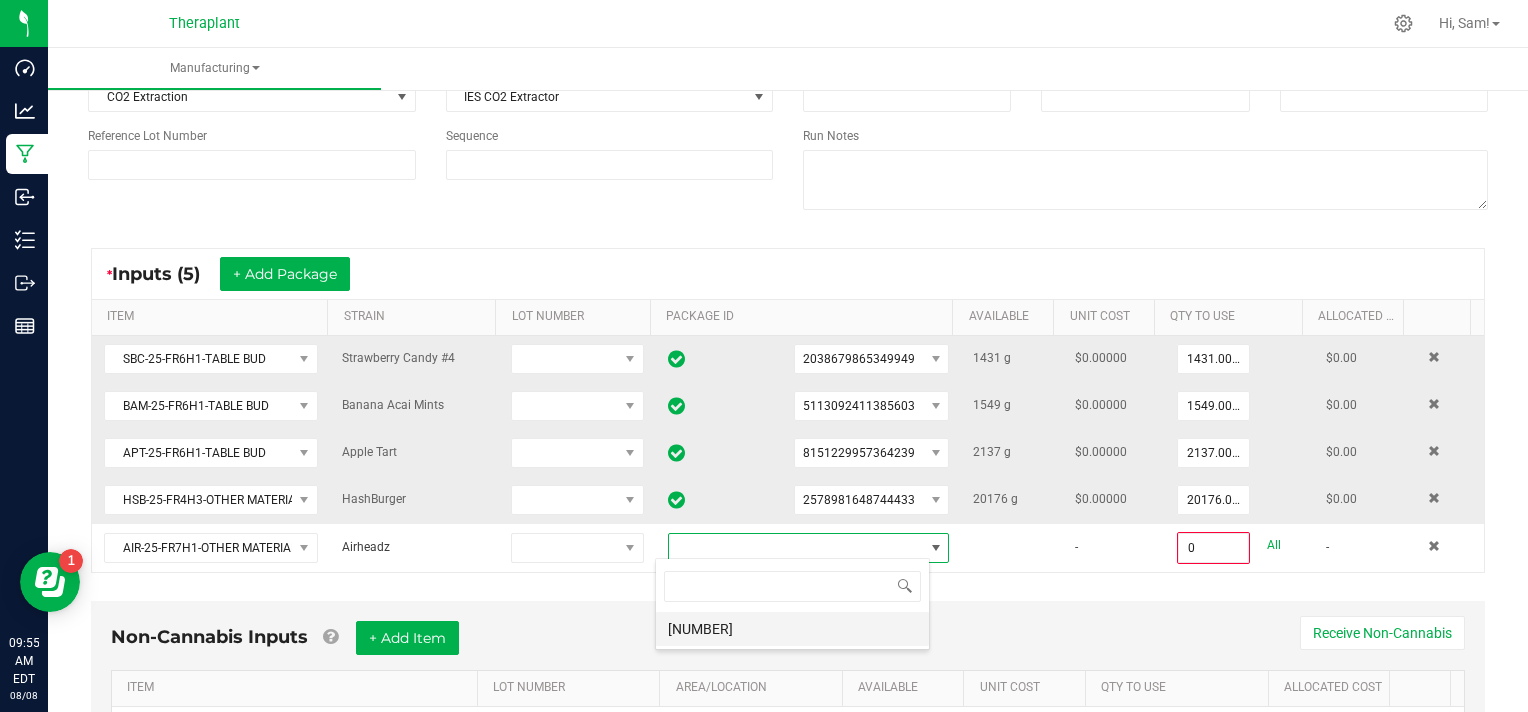 click on "[NUMBER]" at bounding box center (792, 629) 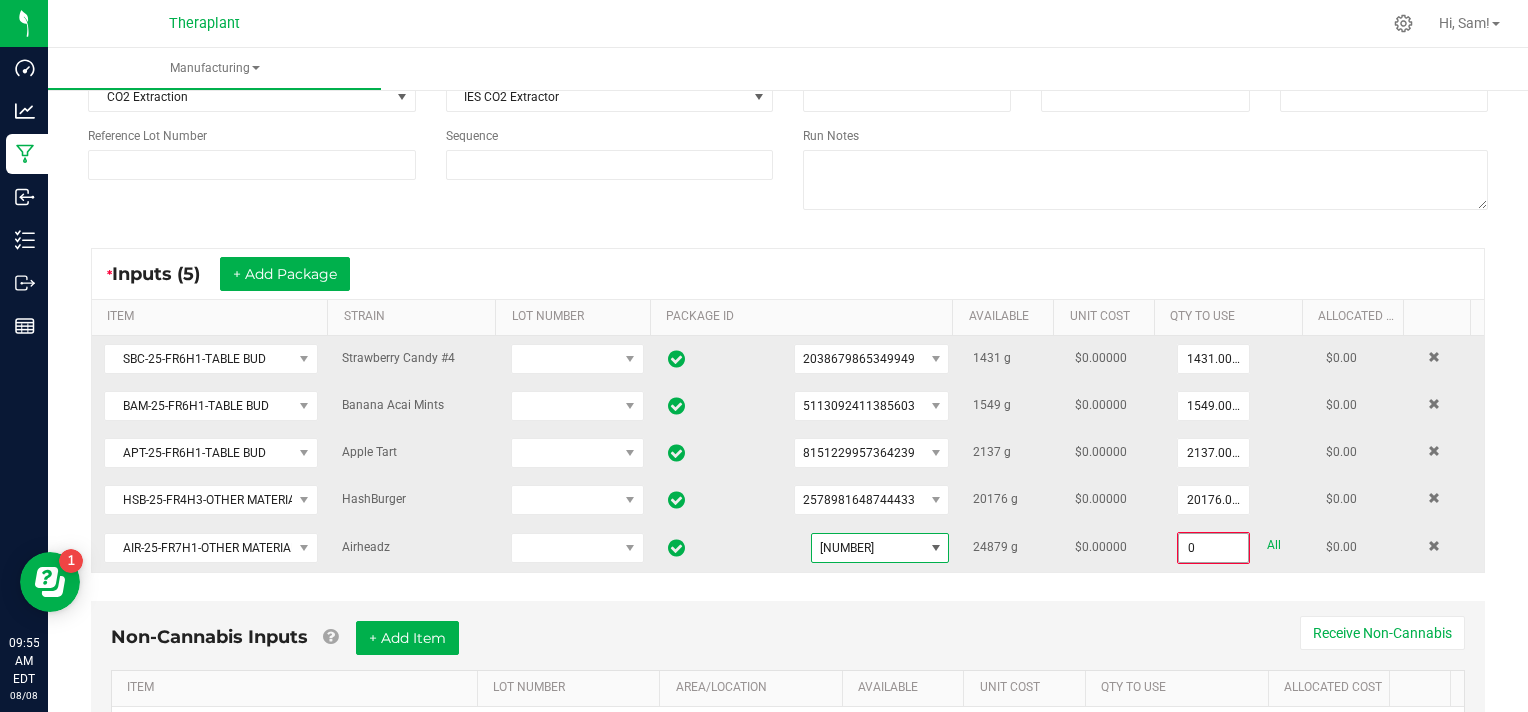click on "0" at bounding box center (1213, 548) 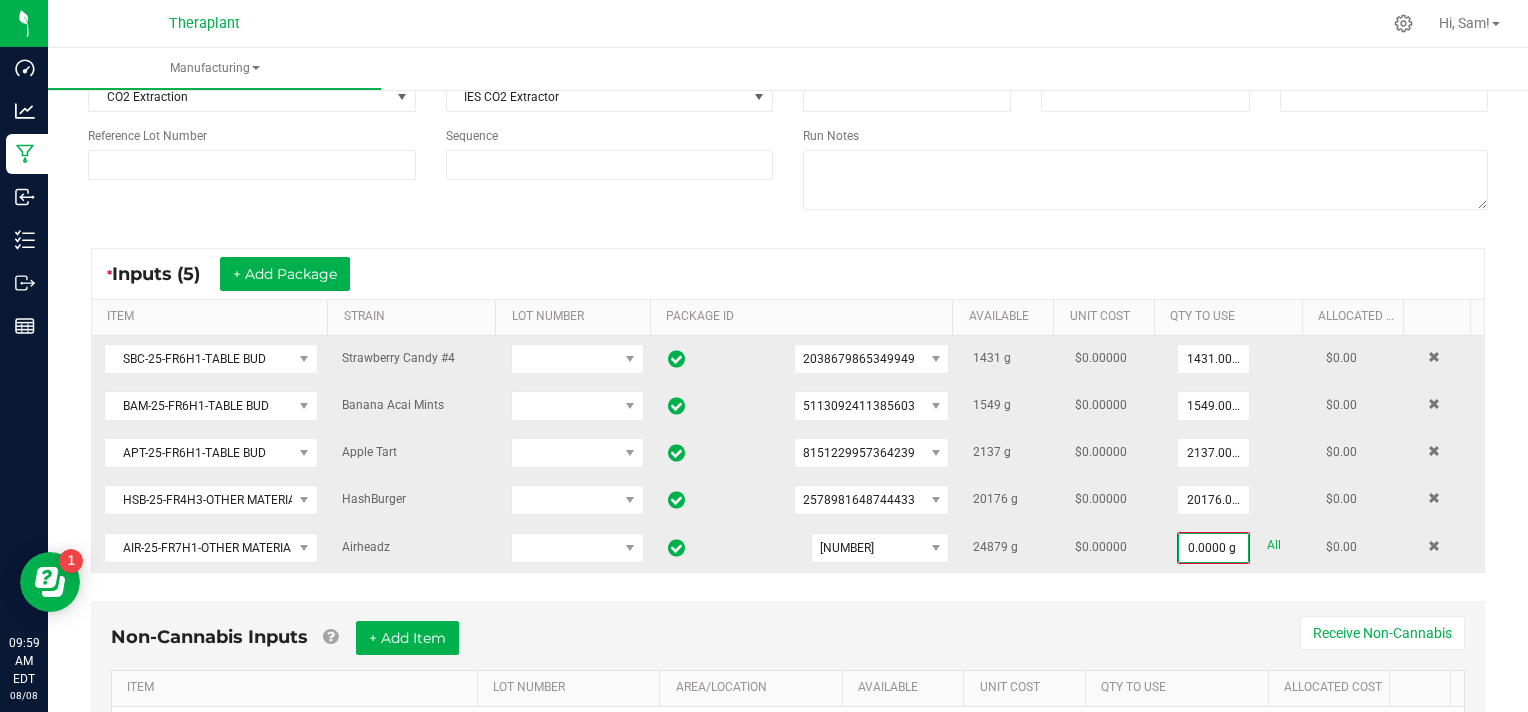 click on "All" at bounding box center (1274, 545) 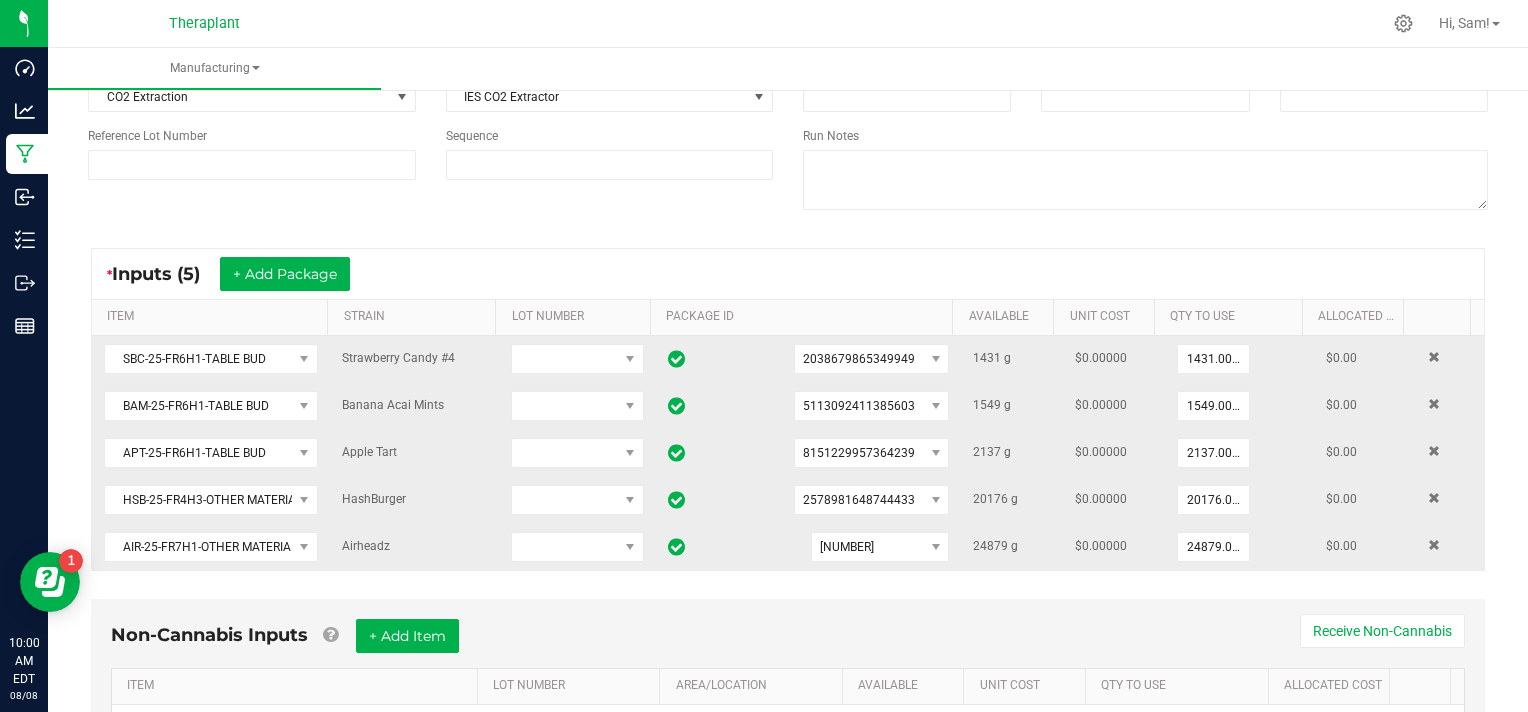 scroll, scrollTop: 0, scrollLeft: 0, axis: both 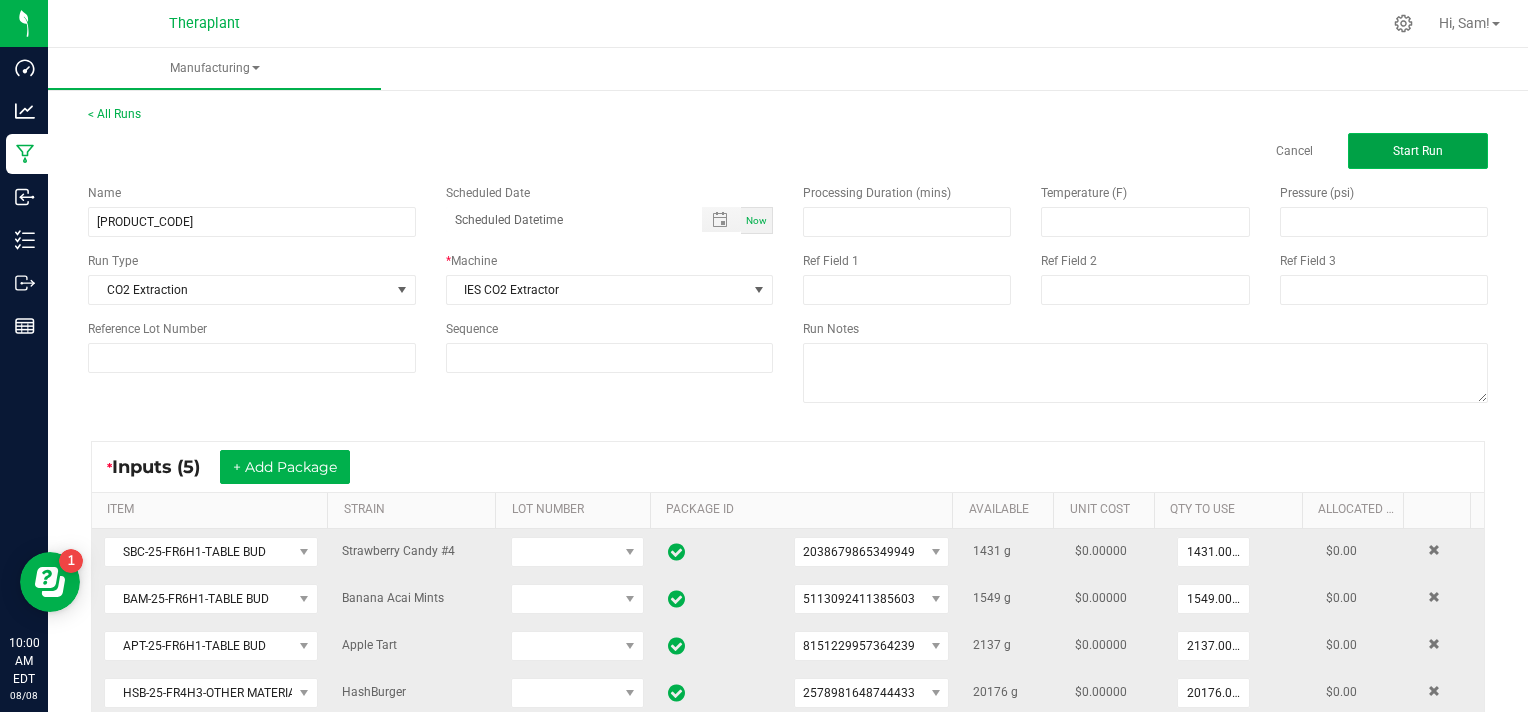 click on "Start Run" 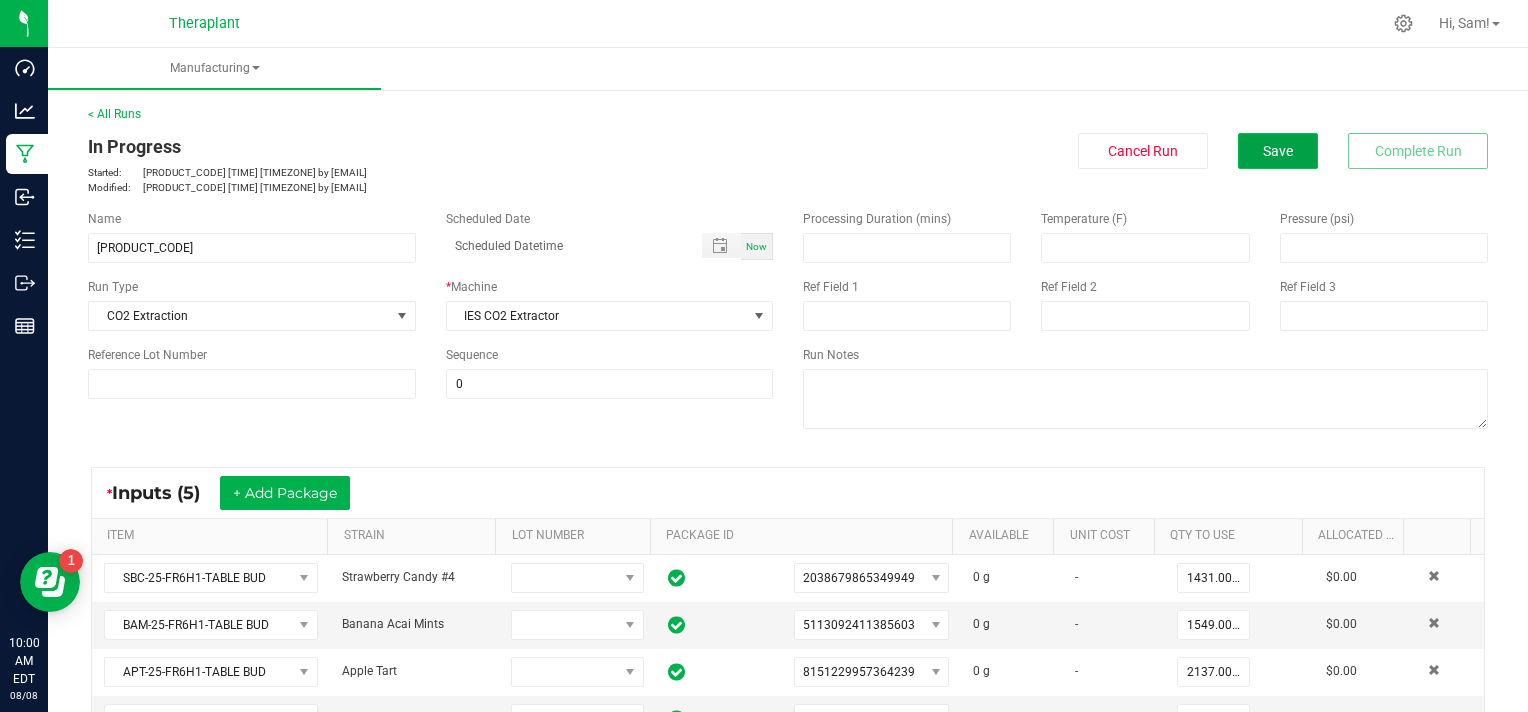 click on "Save" at bounding box center (1278, 151) 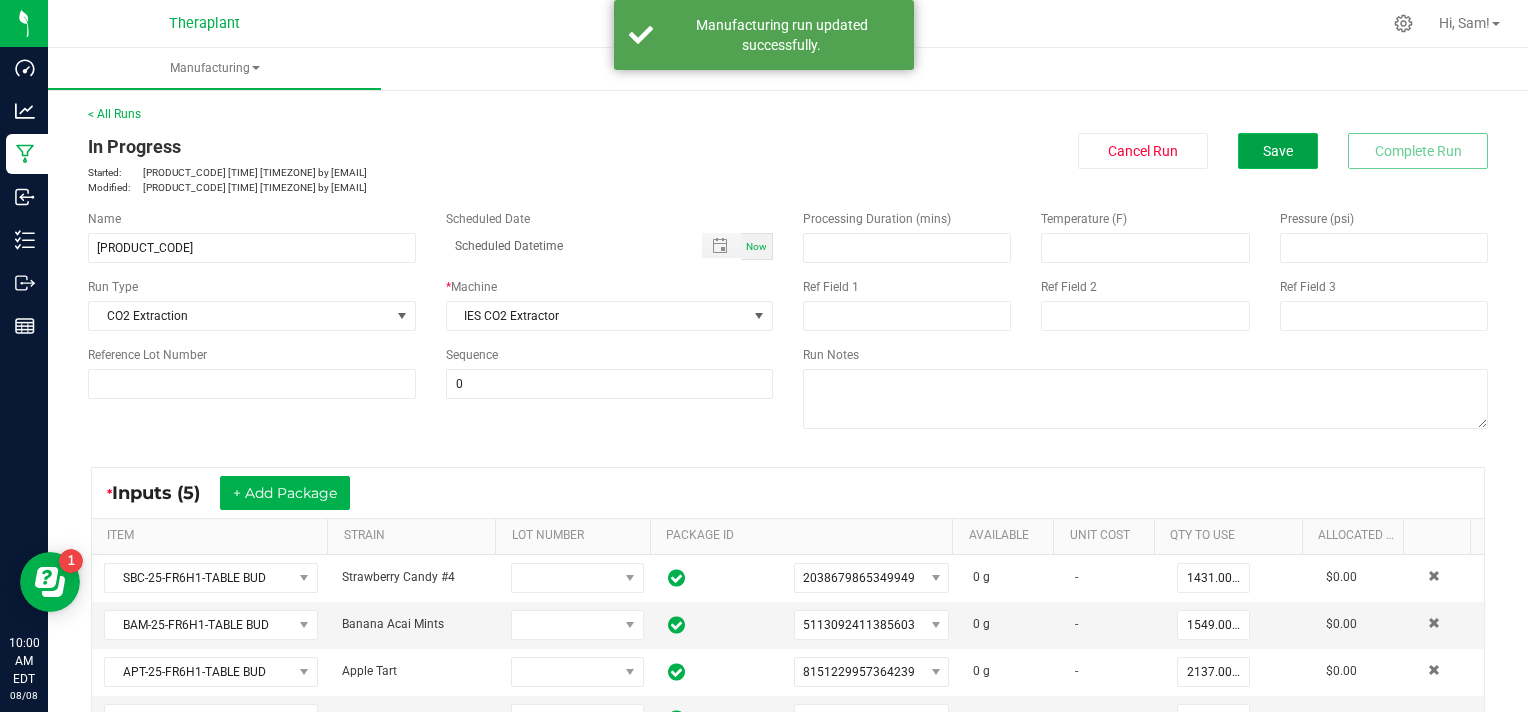 click on "Save" at bounding box center [1278, 151] 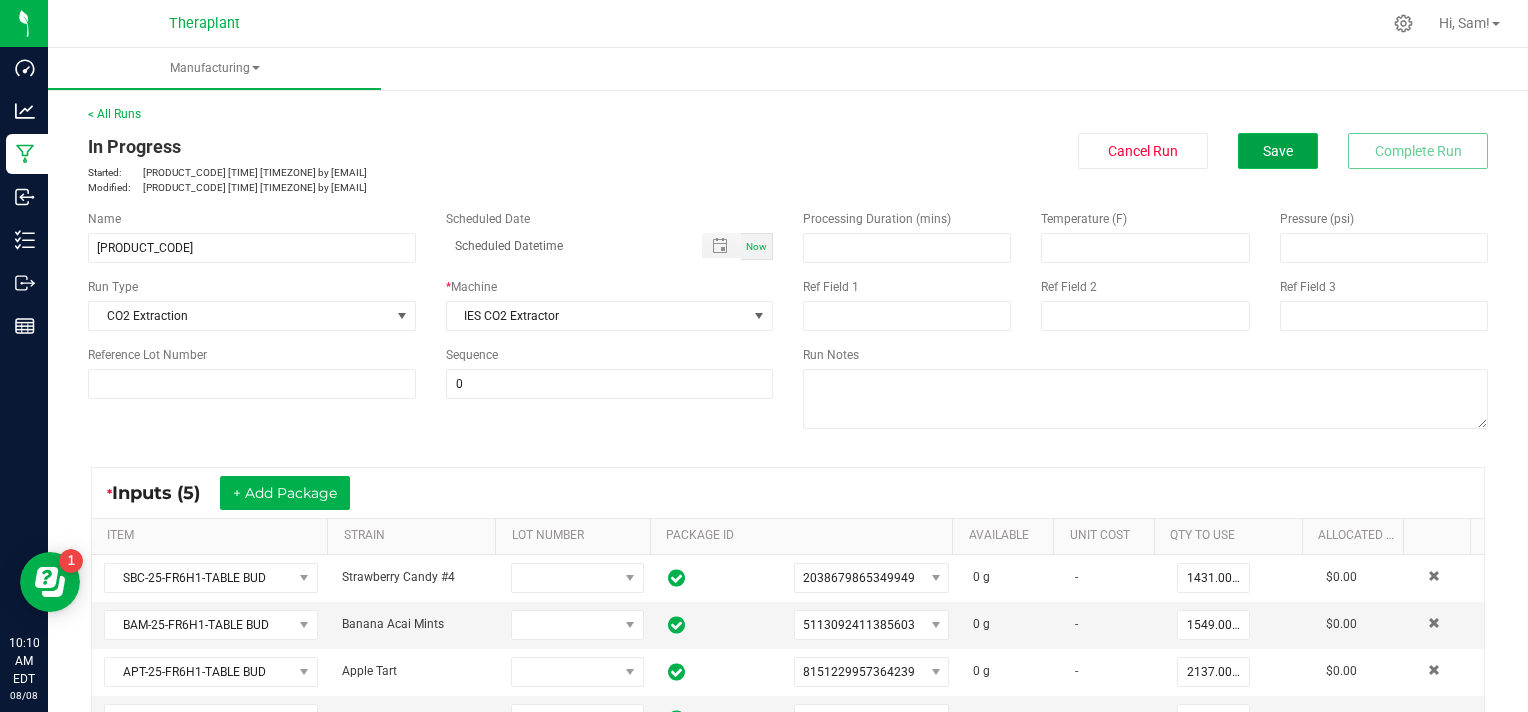 click on "Save" at bounding box center (1278, 151) 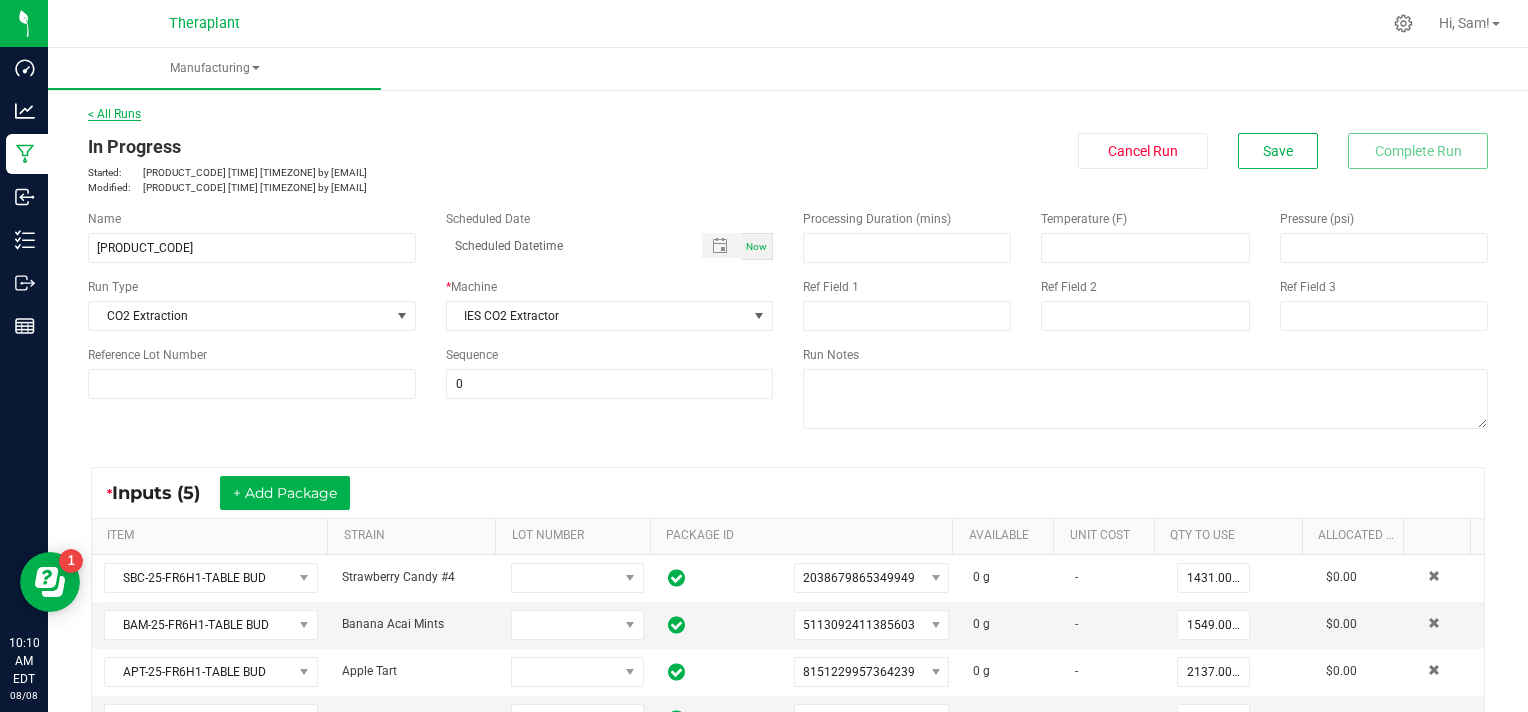 click on "< All Runs" at bounding box center [114, 114] 